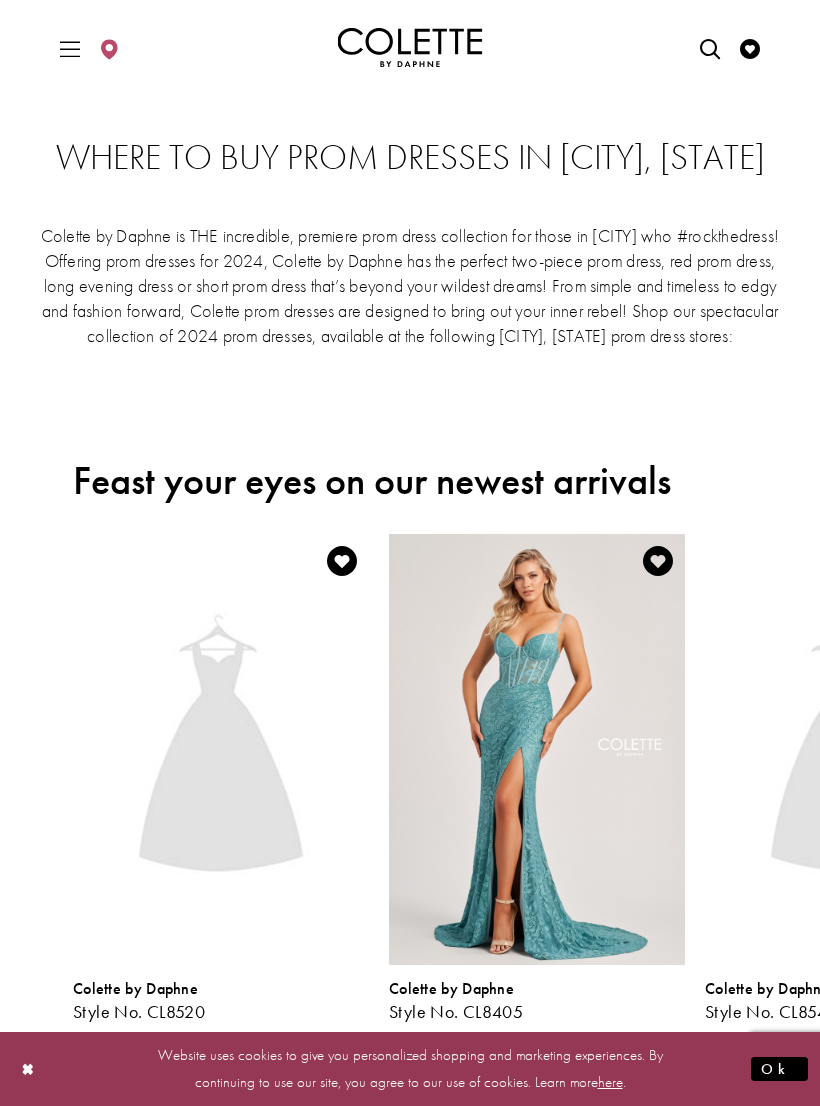 scroll, scrollTop: 0, scrollLeft: 0, axis: both 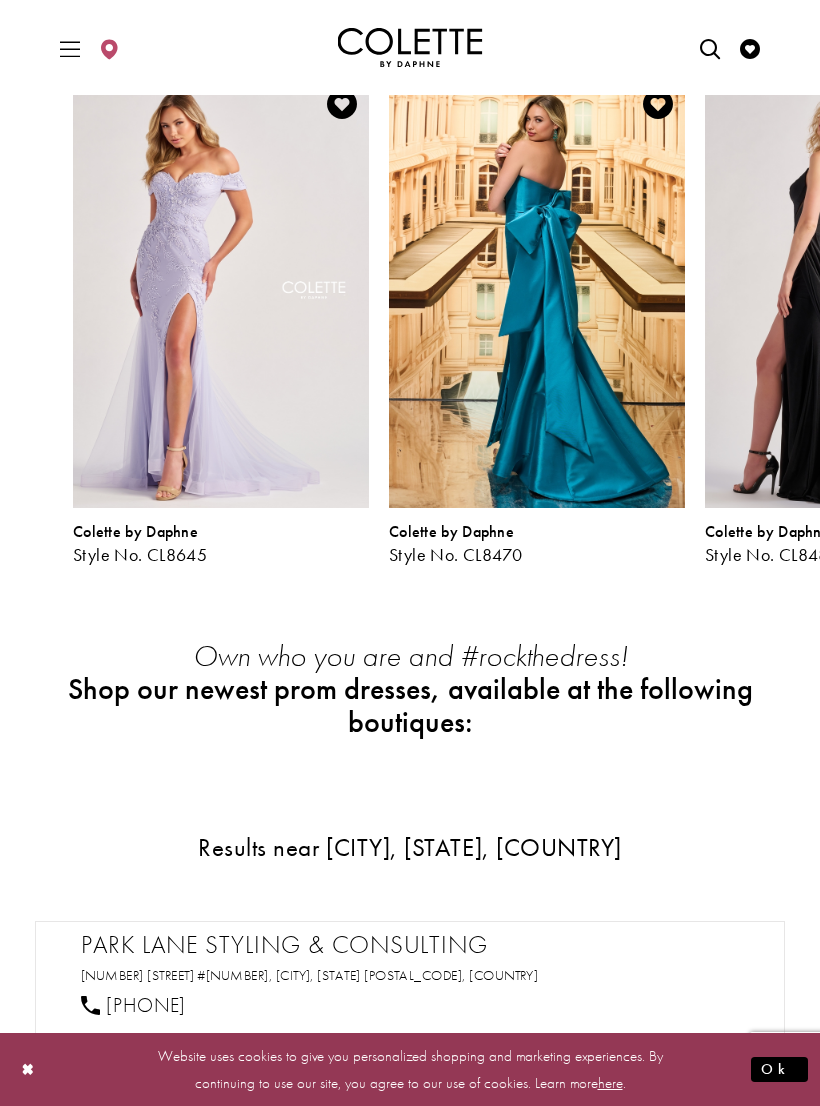 click at bounding box center [710, 47] 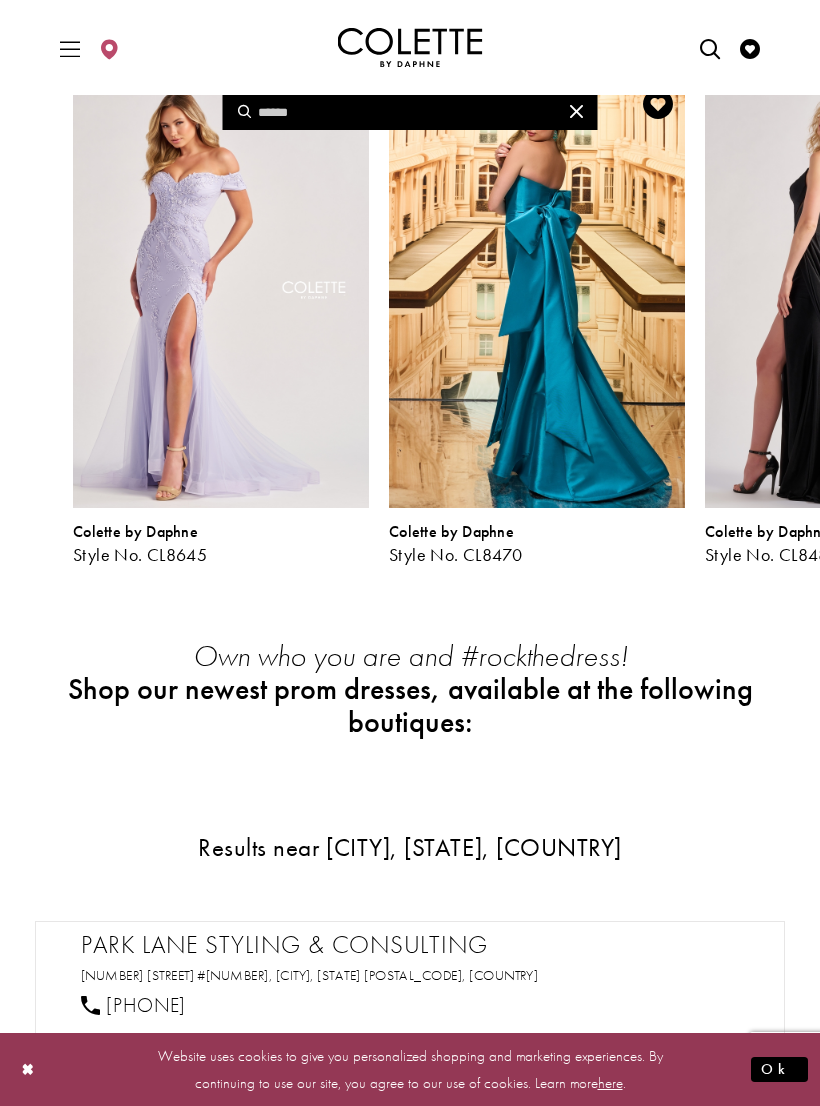 click at bounding box center [710, 47] 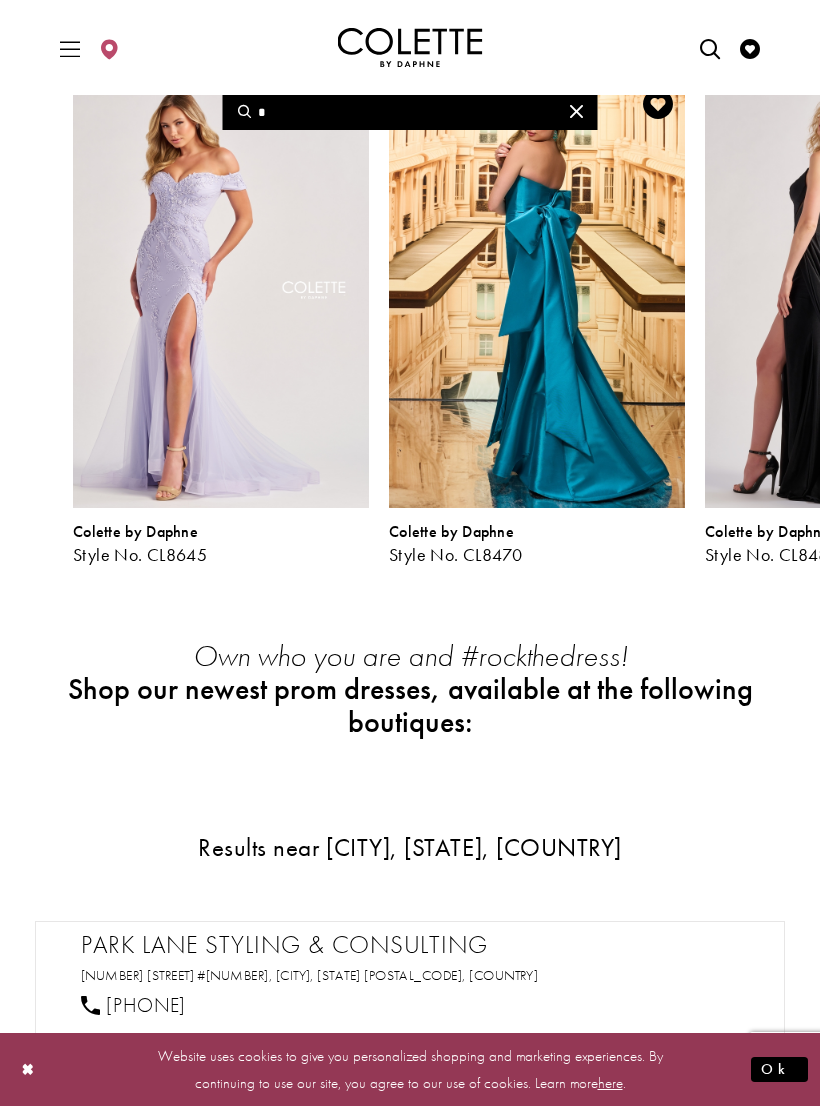 type on "*" 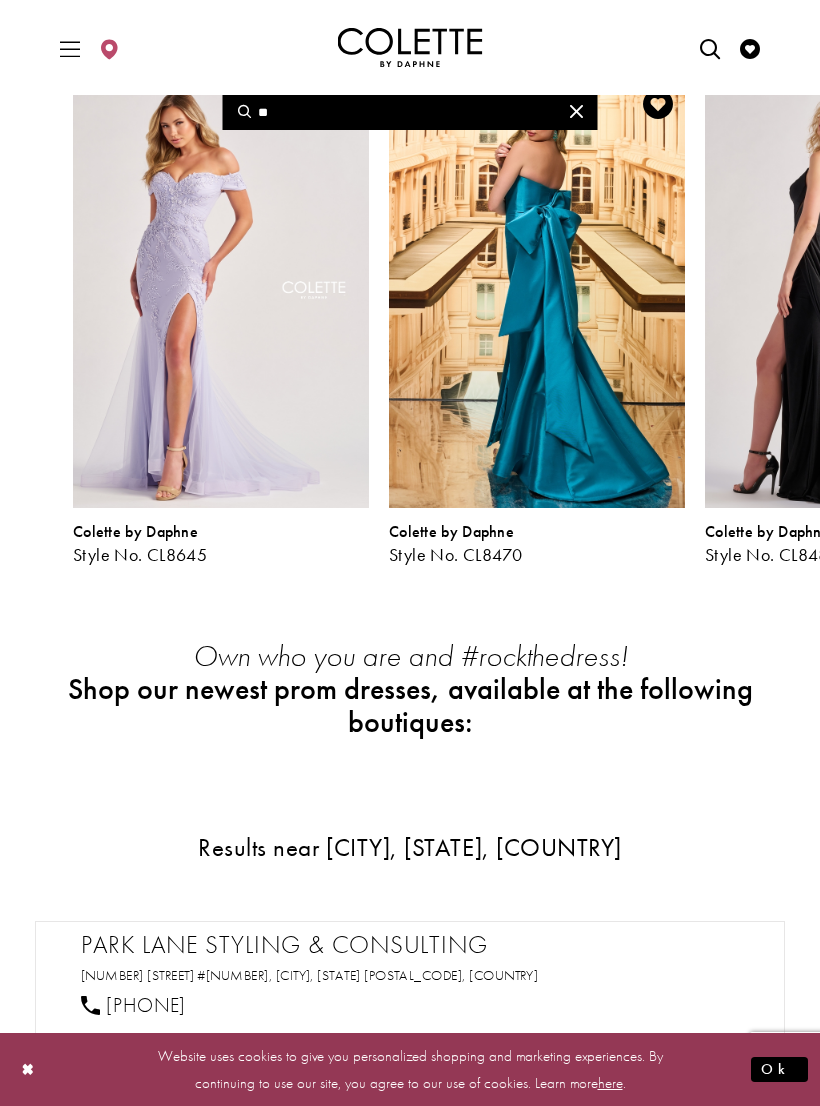 type on "***" 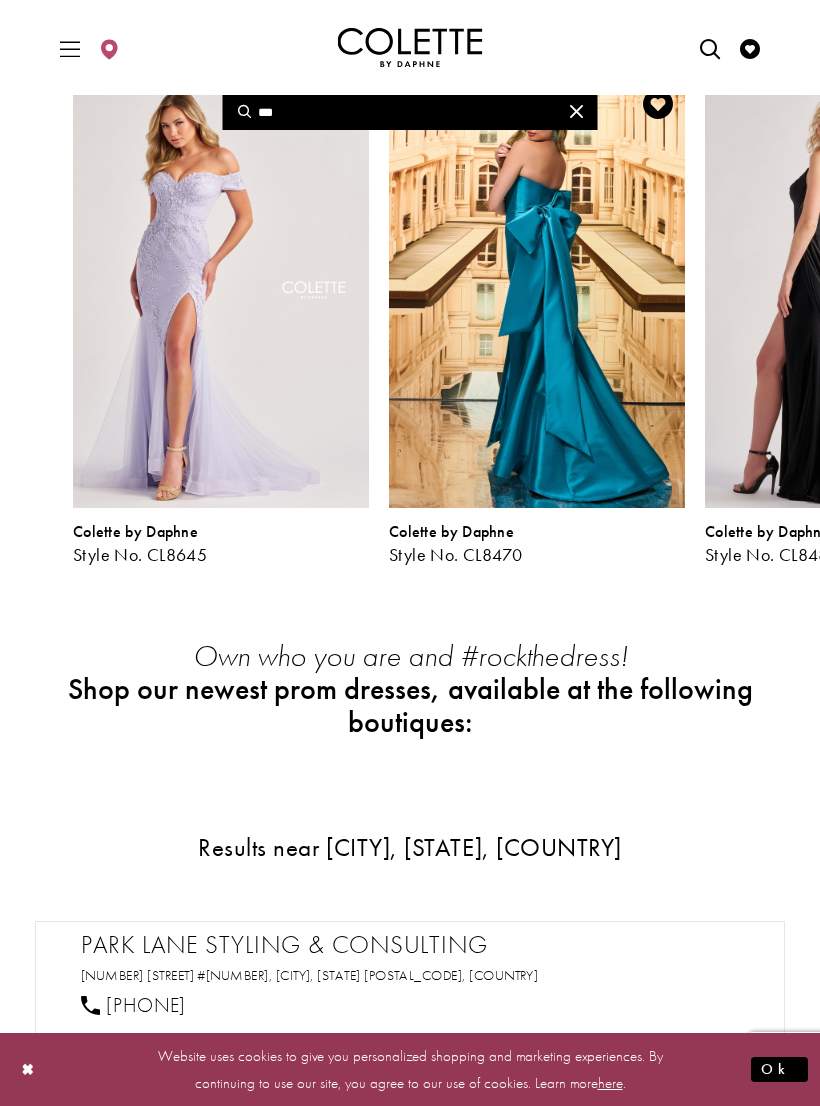 type on "****" 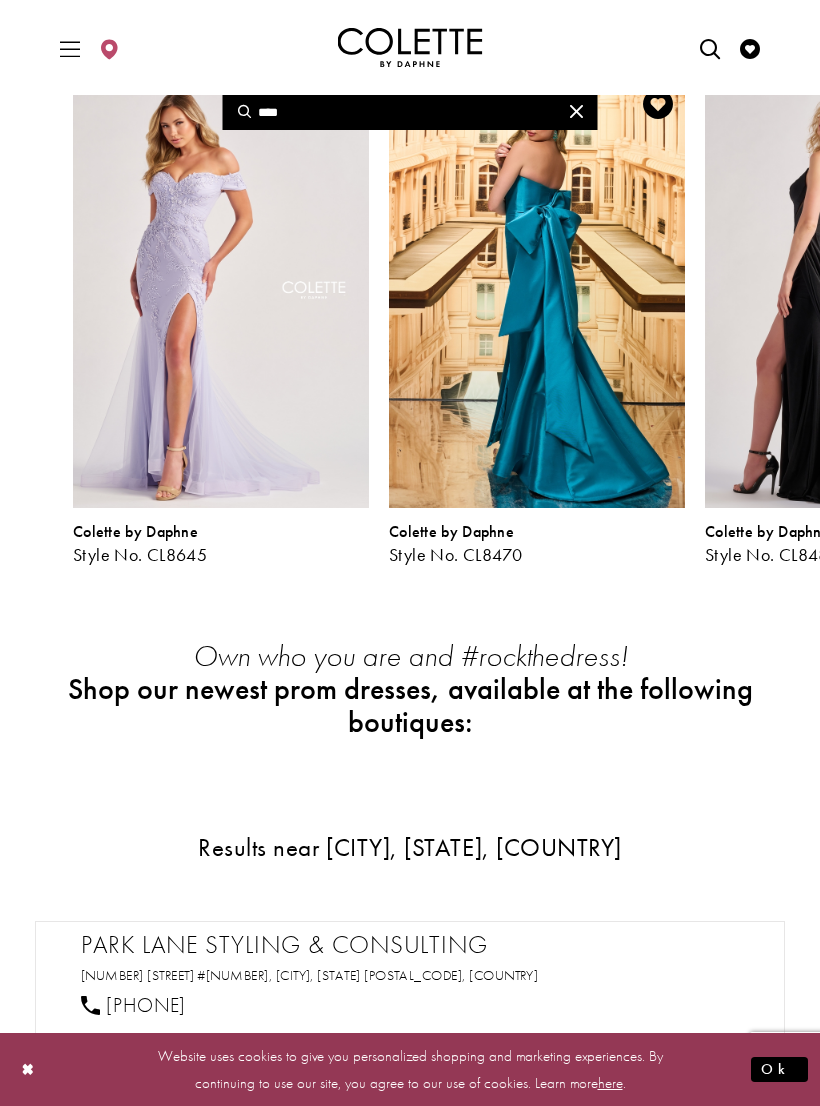 type on "****" 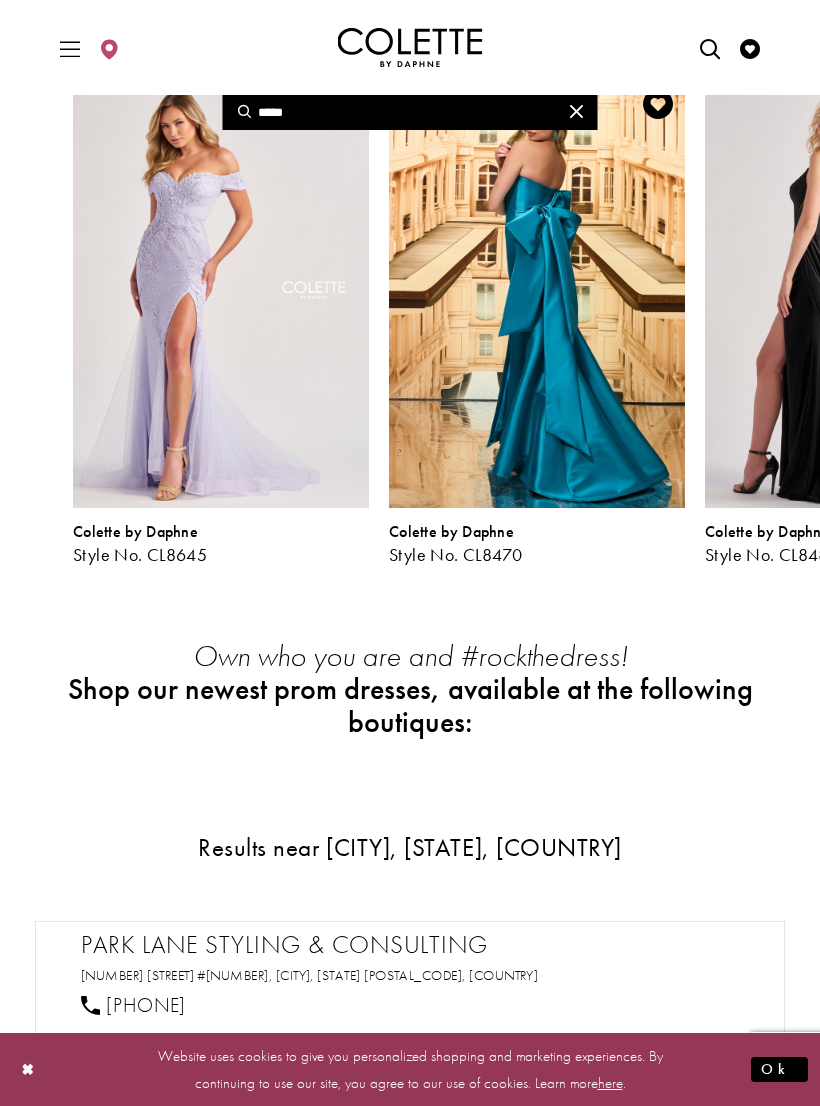 type on "*****" 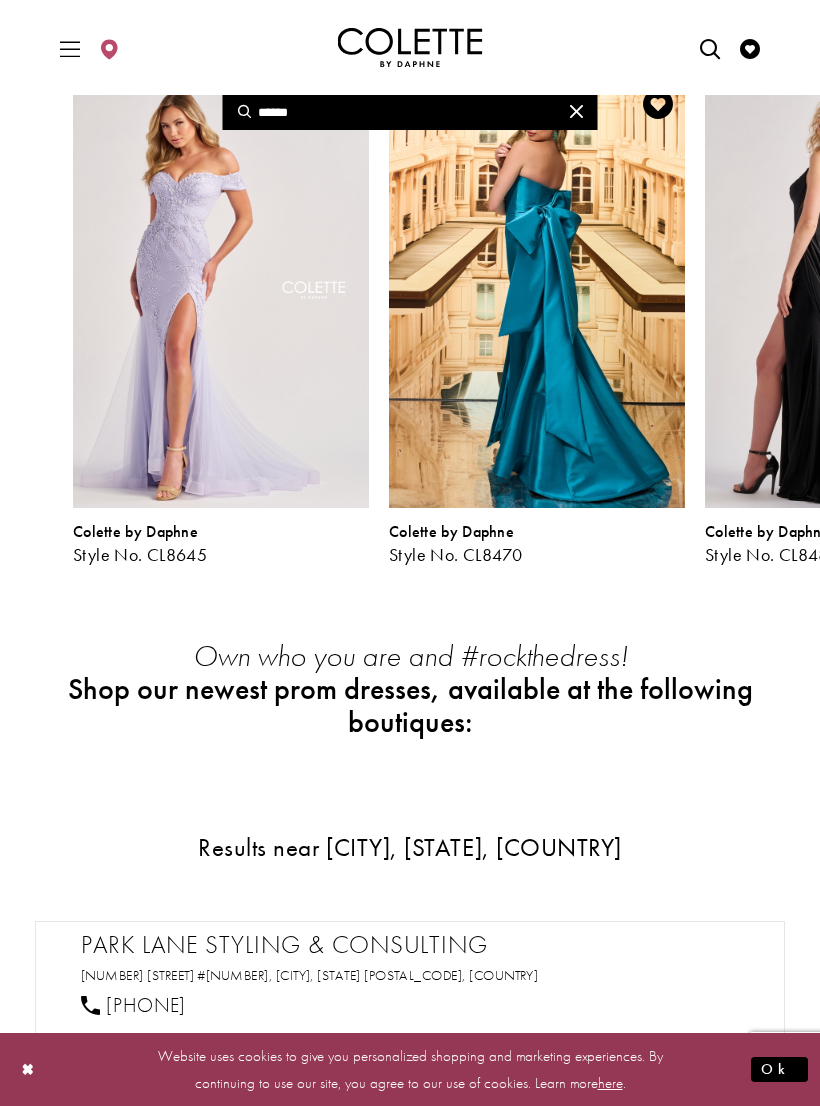 type on "*****" 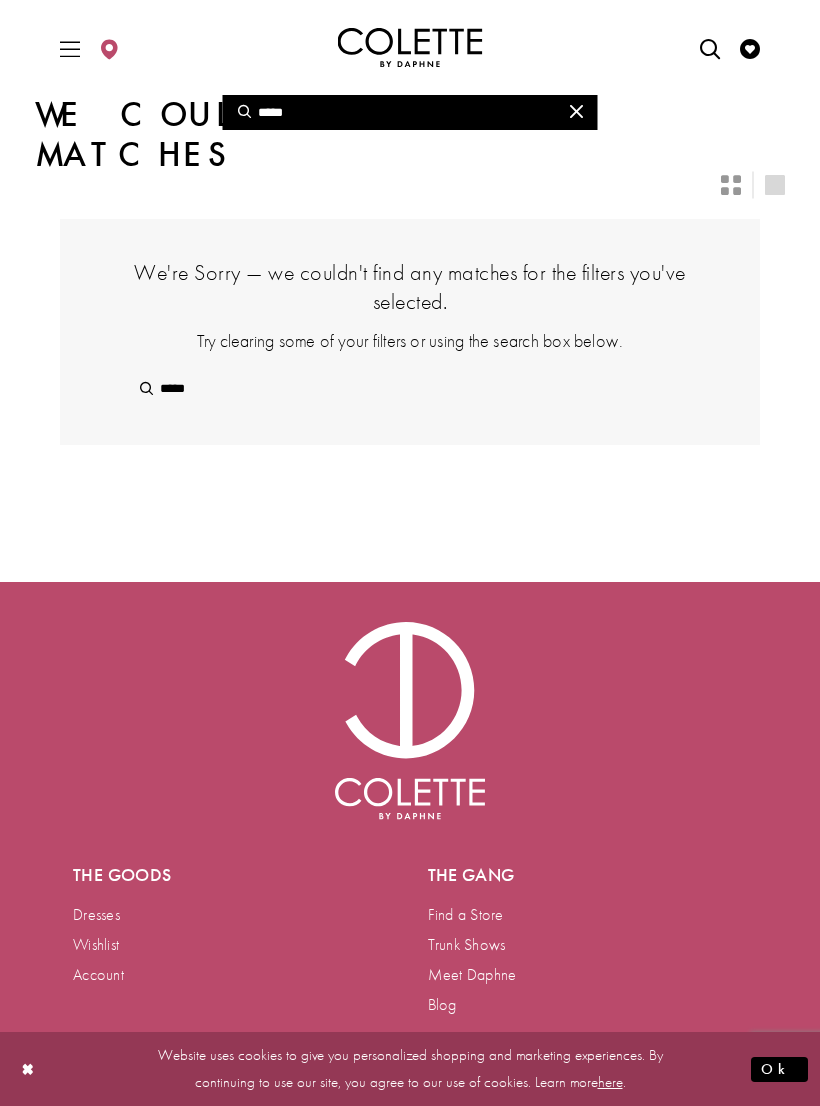 scroll, scrollTop: 0, scrollLeft: 0, axis: both 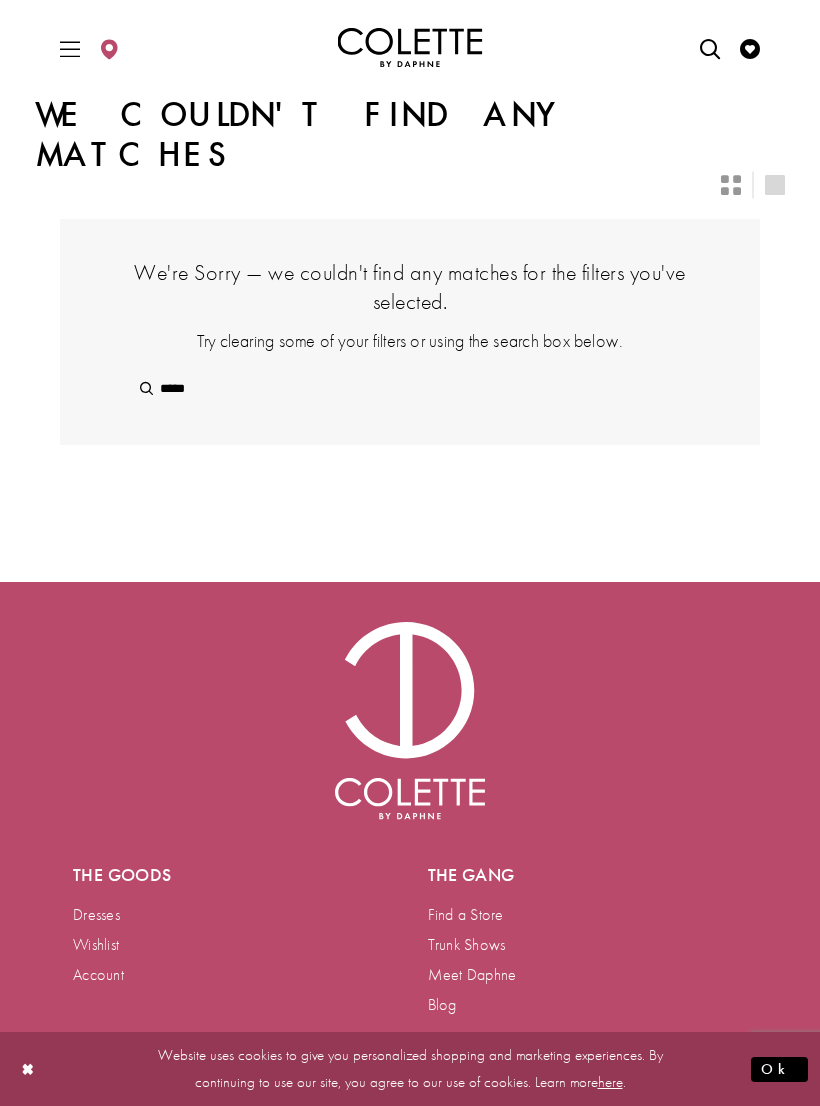 click at bounding box center (70, 47) 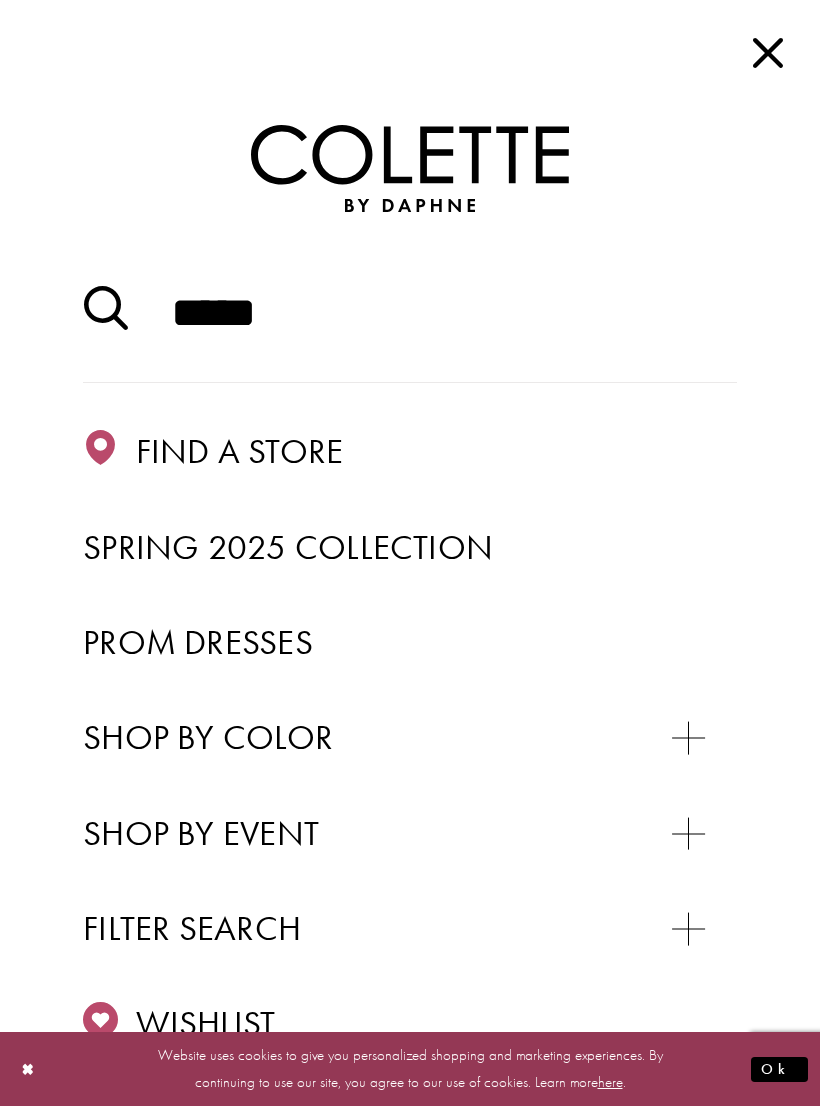click on "Prom Dresses" at bounding box center (198, 642) 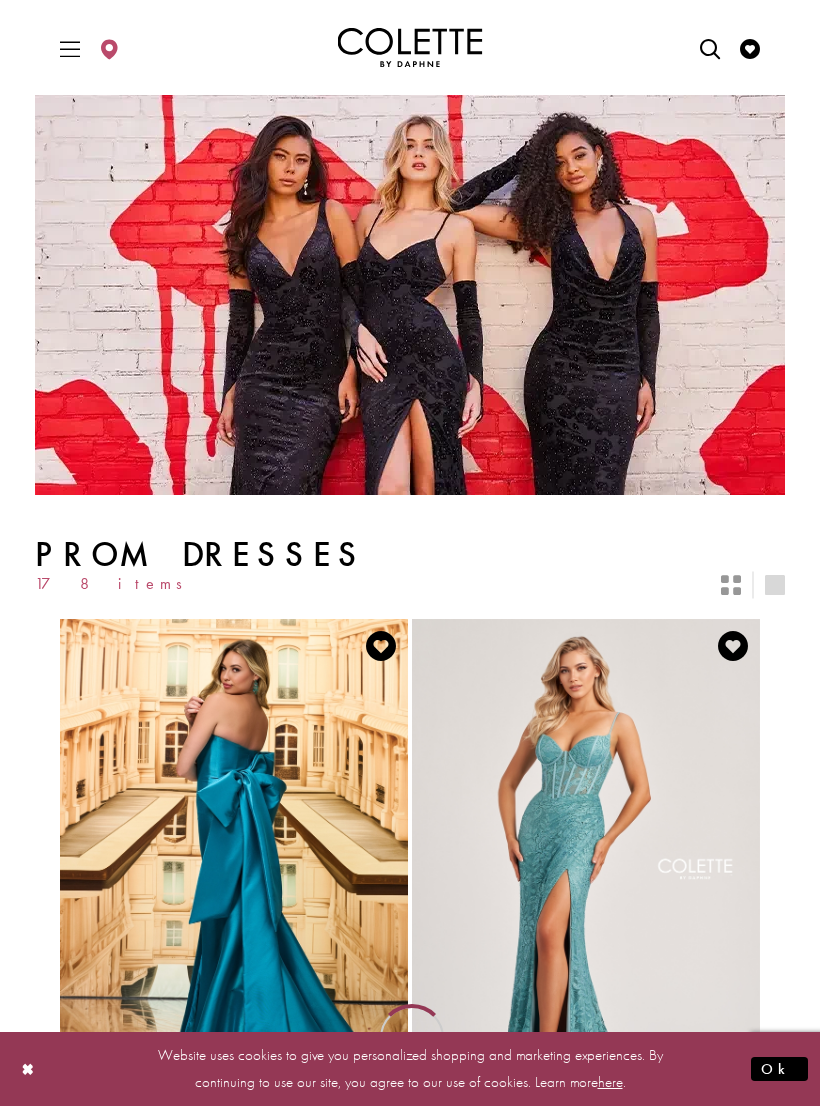 scroll, scrollTop: 0, scrollLeft: 0, axis: both 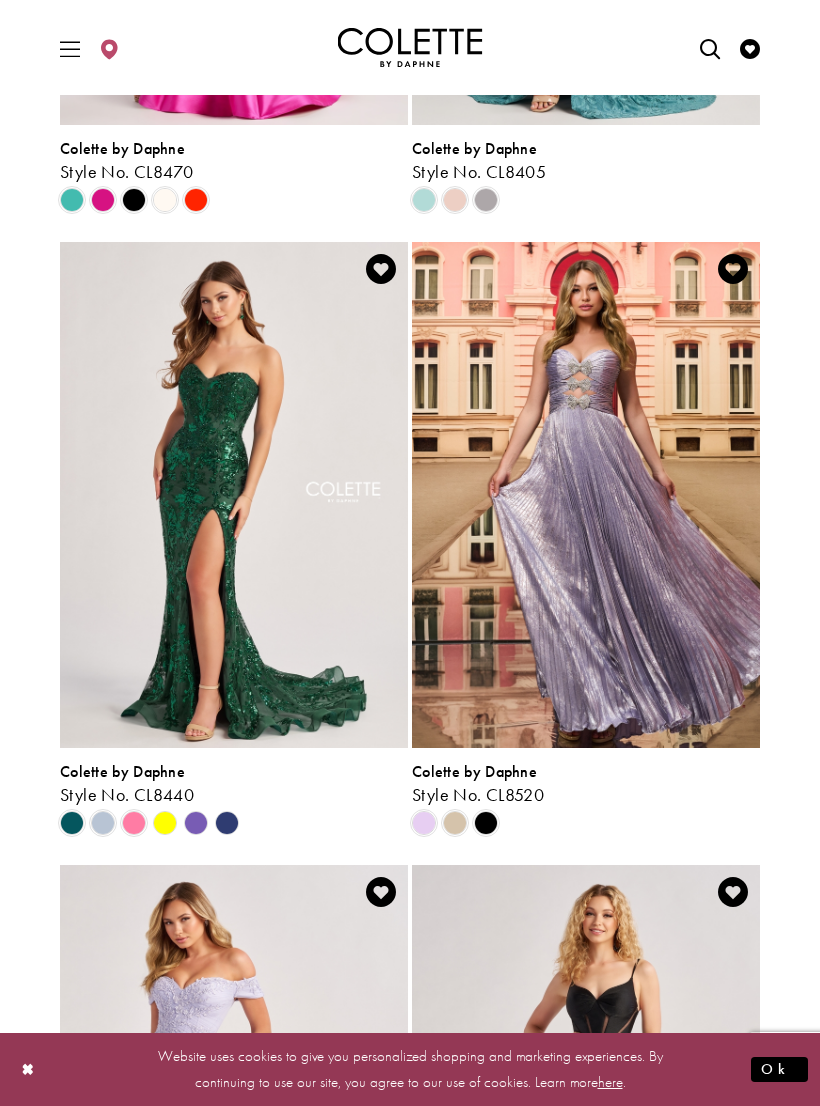 click 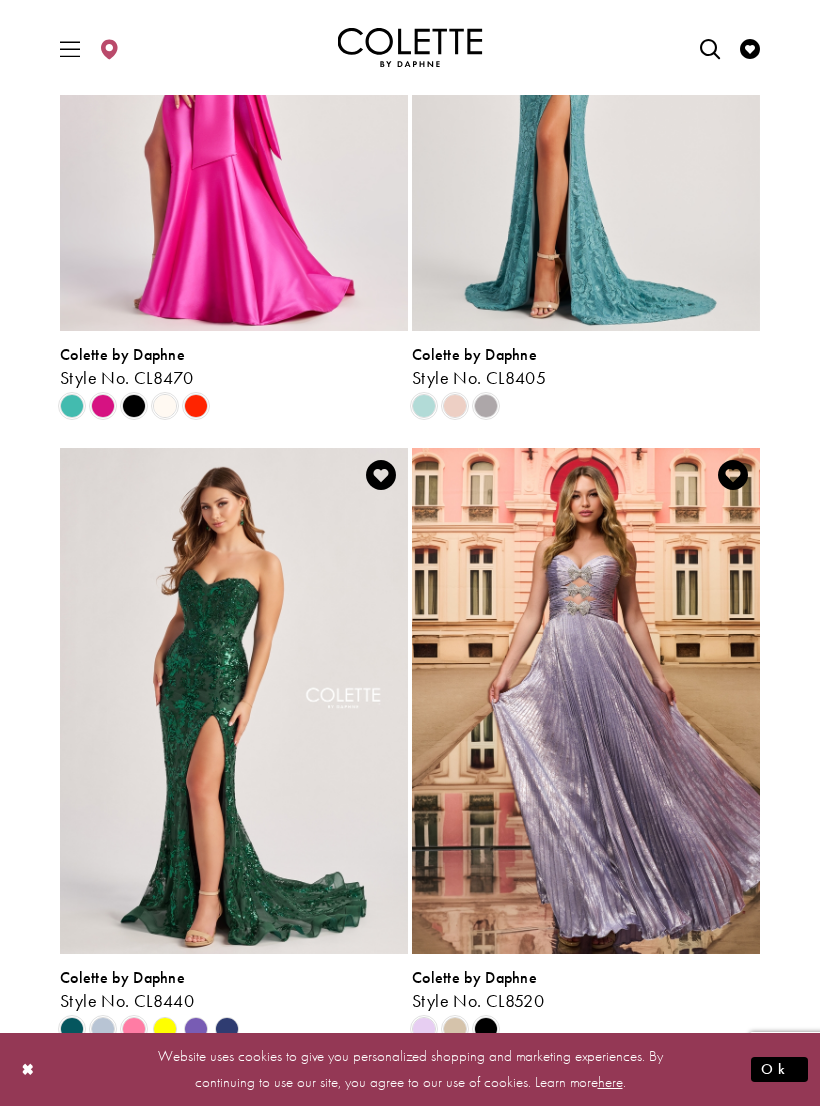 scroll, scrollTop: 783, scrollLeft: 0, axis: vertical 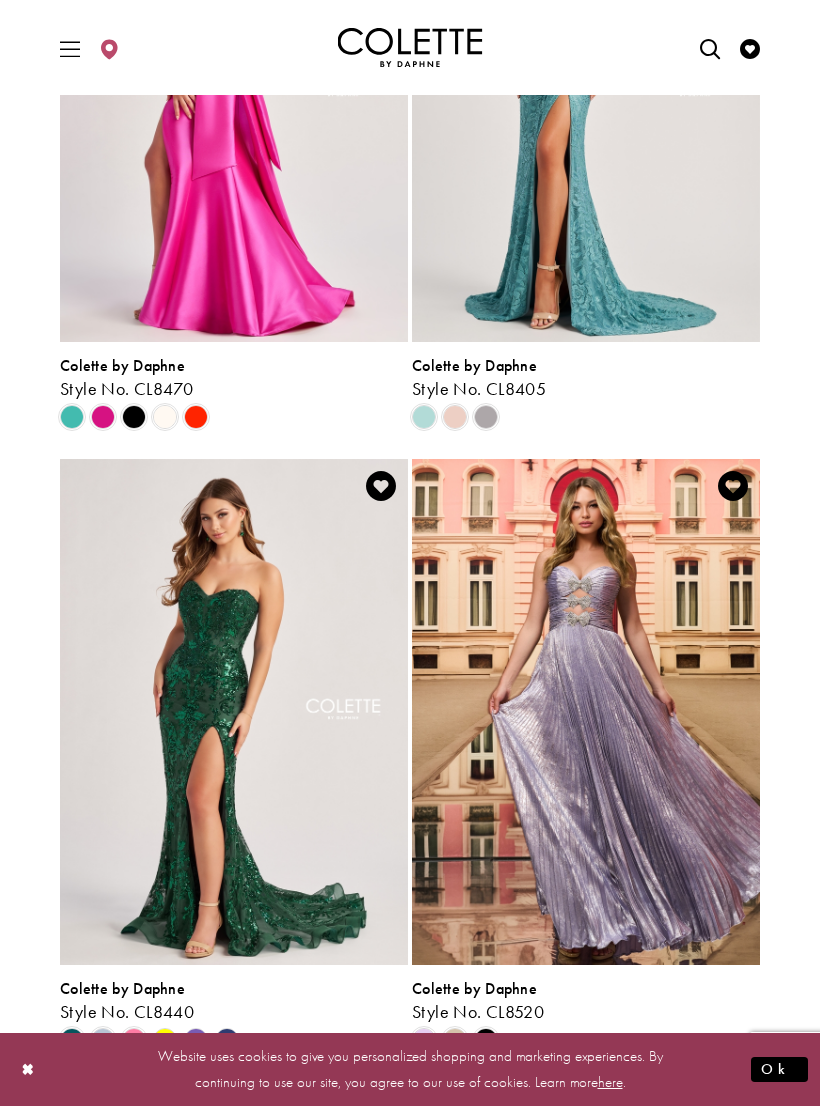 click at bounding box center (234, 712) 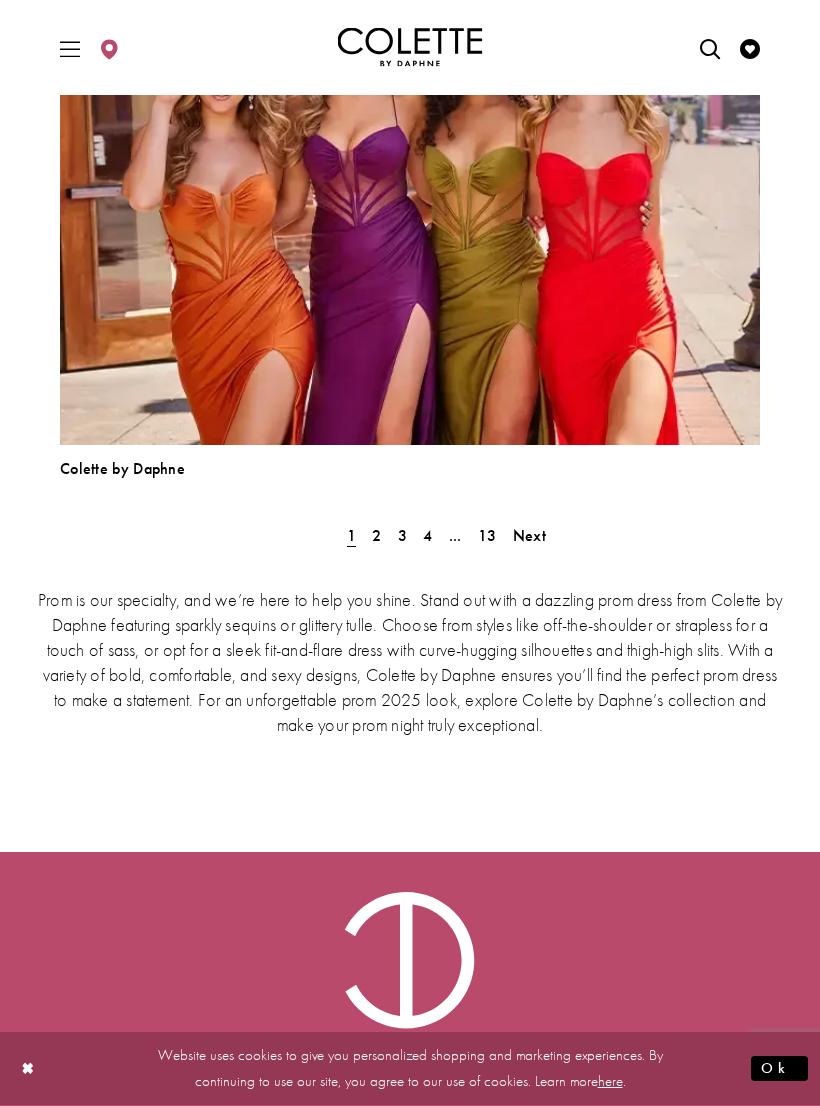scroll, scrollTop: 5585, scrollLeft: 0, axis: vertical 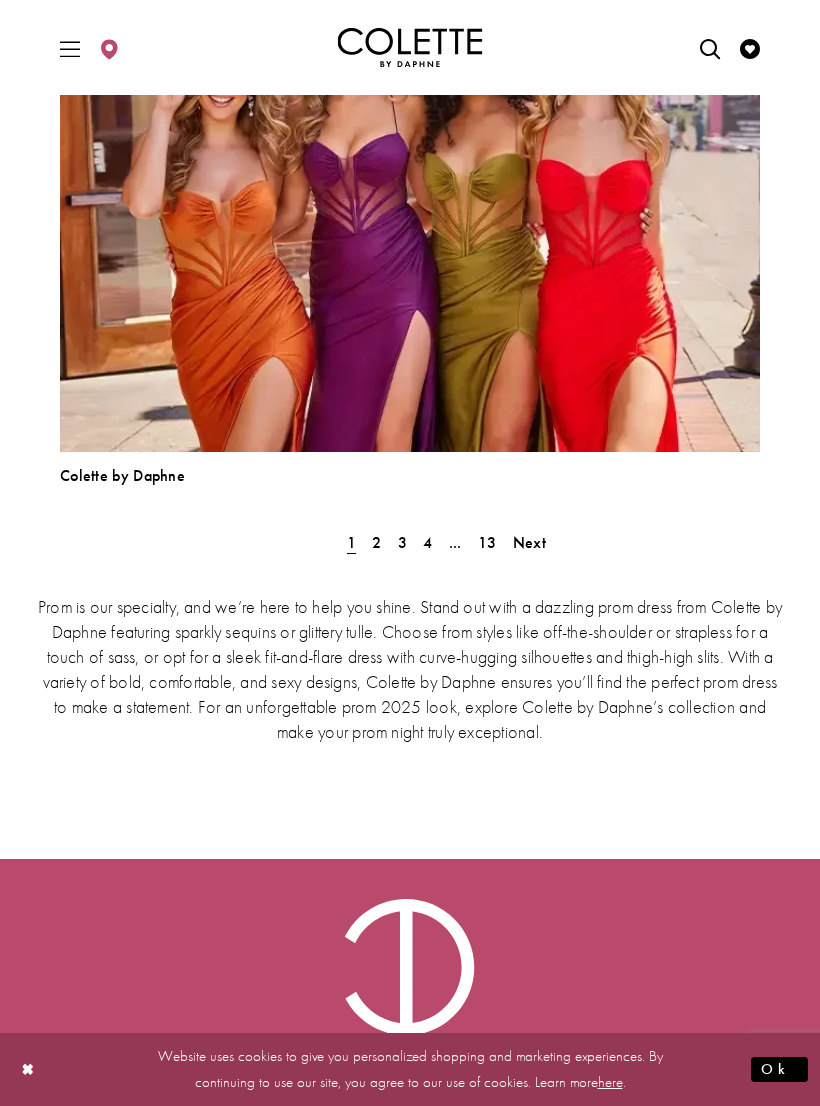 click on "Next" at bounding box center [529, 542] 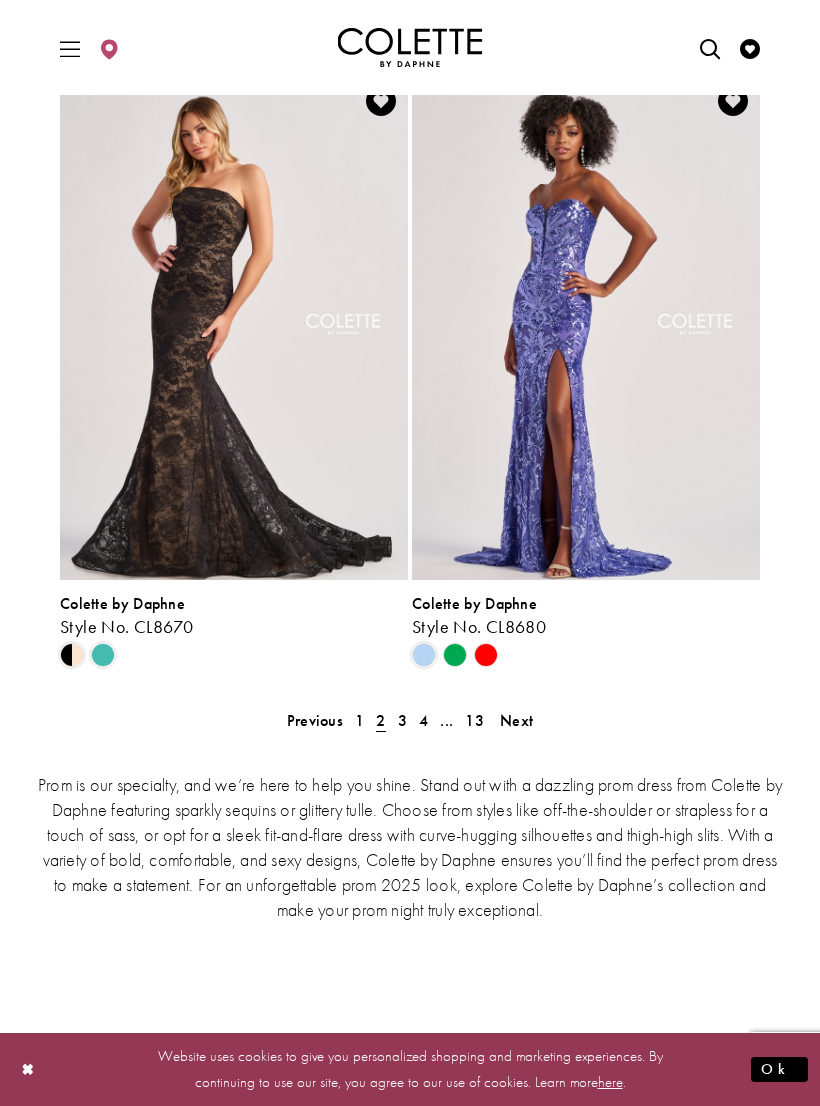 scroll, scrollTop: 4286, scrollLeft: 0, axis: vertical 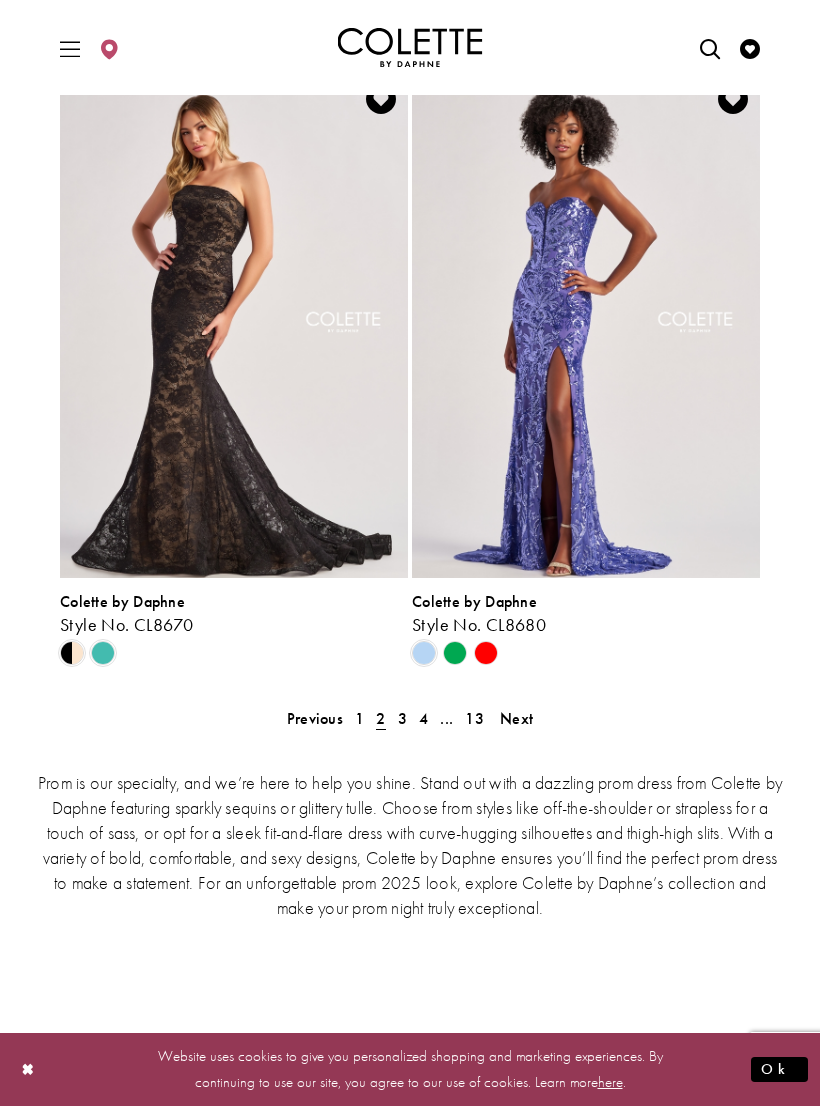 click on "3" at bounding box center (402, 718) 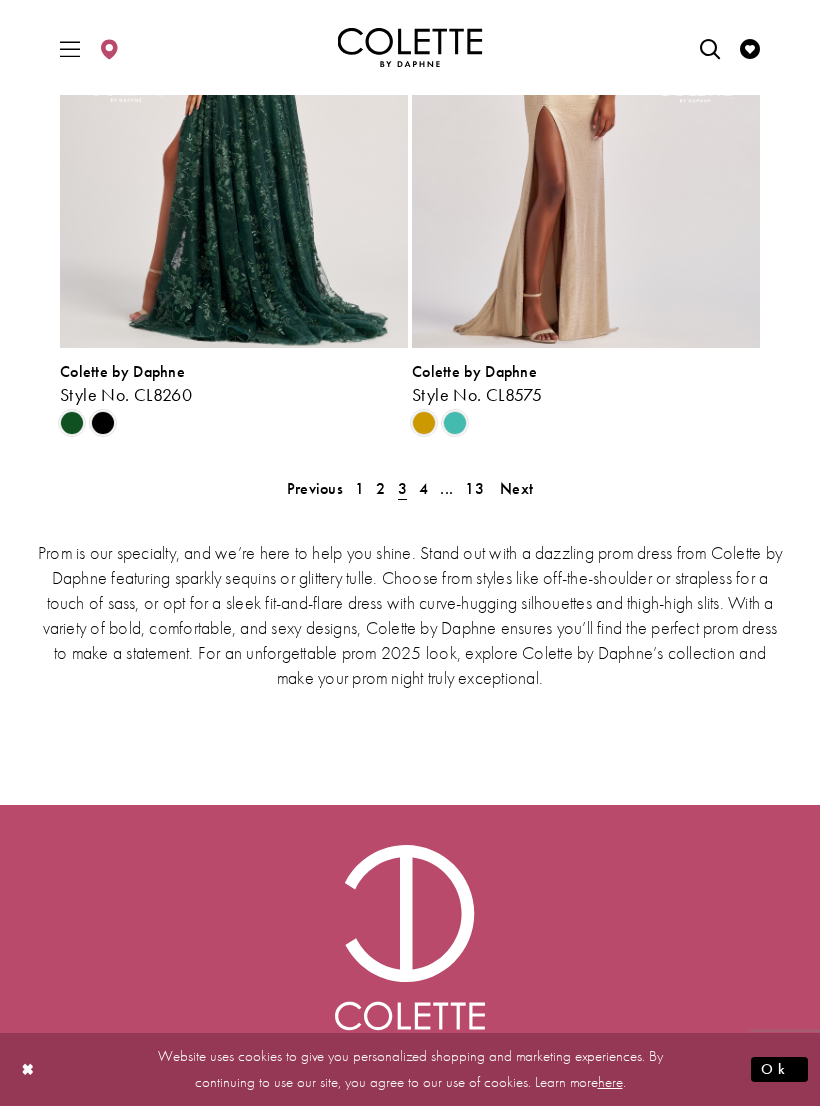 scroll, scrollTop: 4517, scrollLeft: 0, axis: vertical 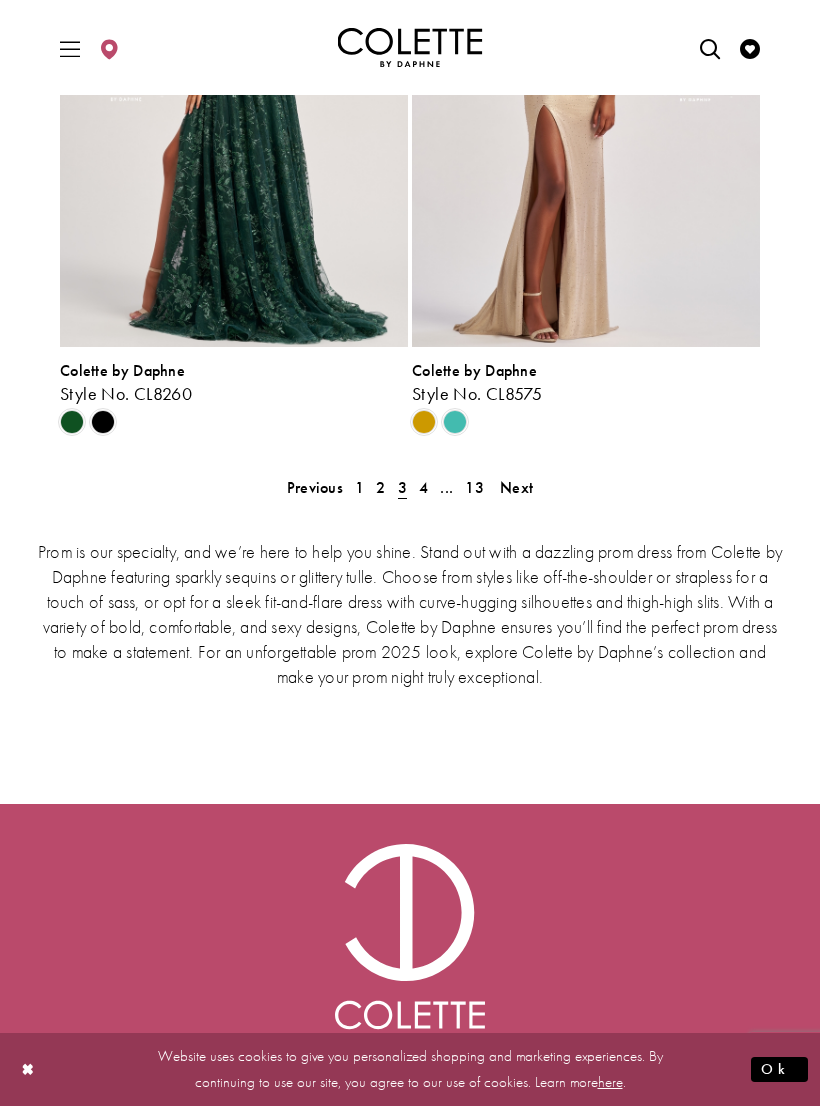 click on "Next" at bounding box center [516, 487] 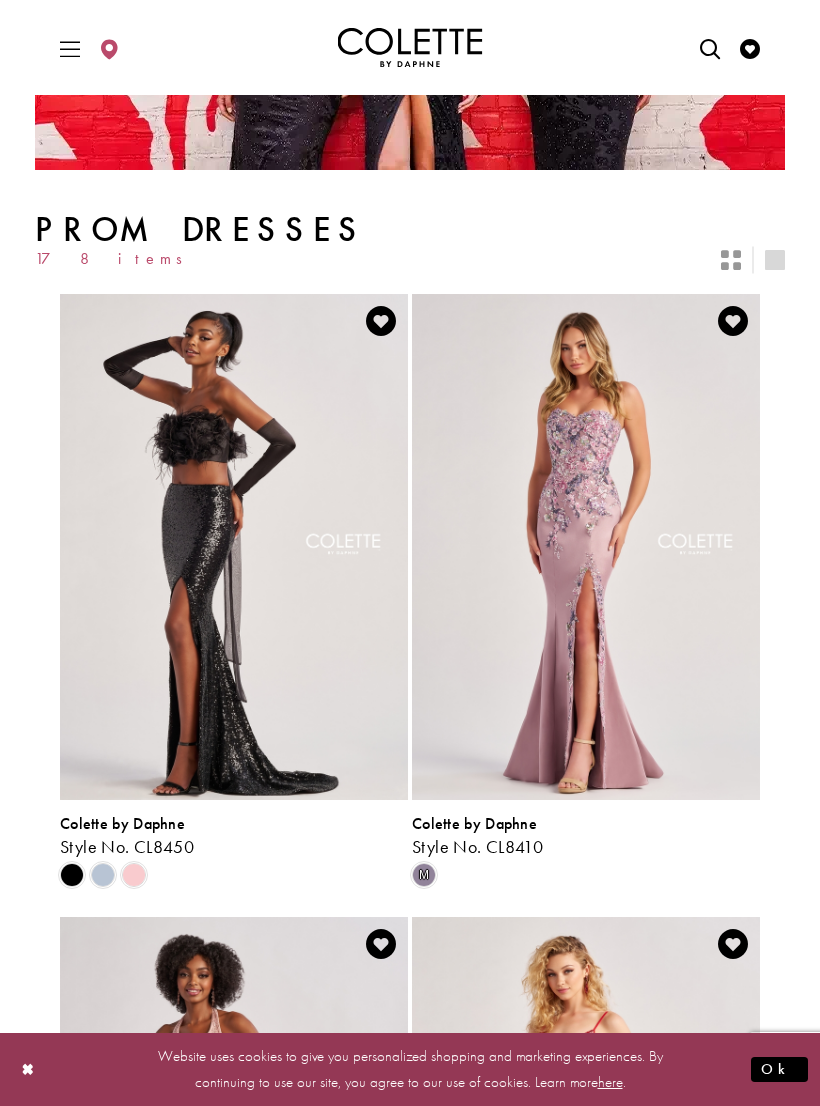 scroll, scrollTop: 326, scrollLeft: 0, axis: vertical 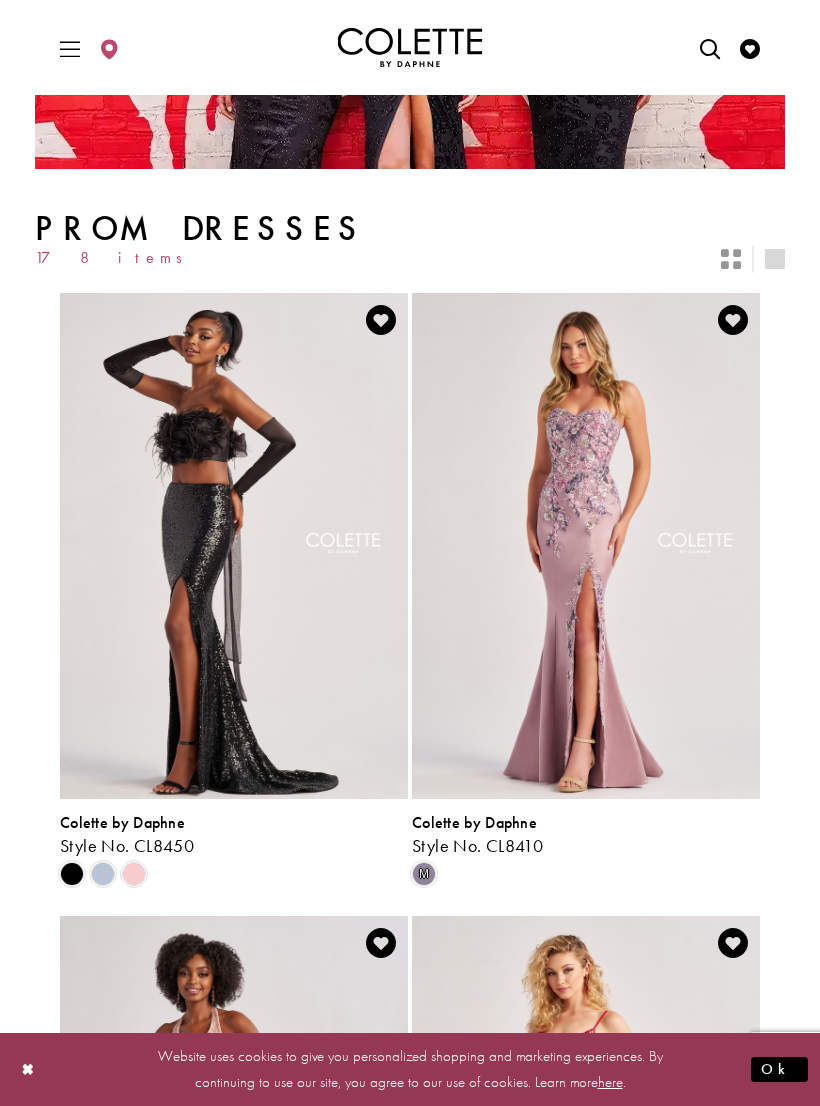 click at bounding box center (731, 259) 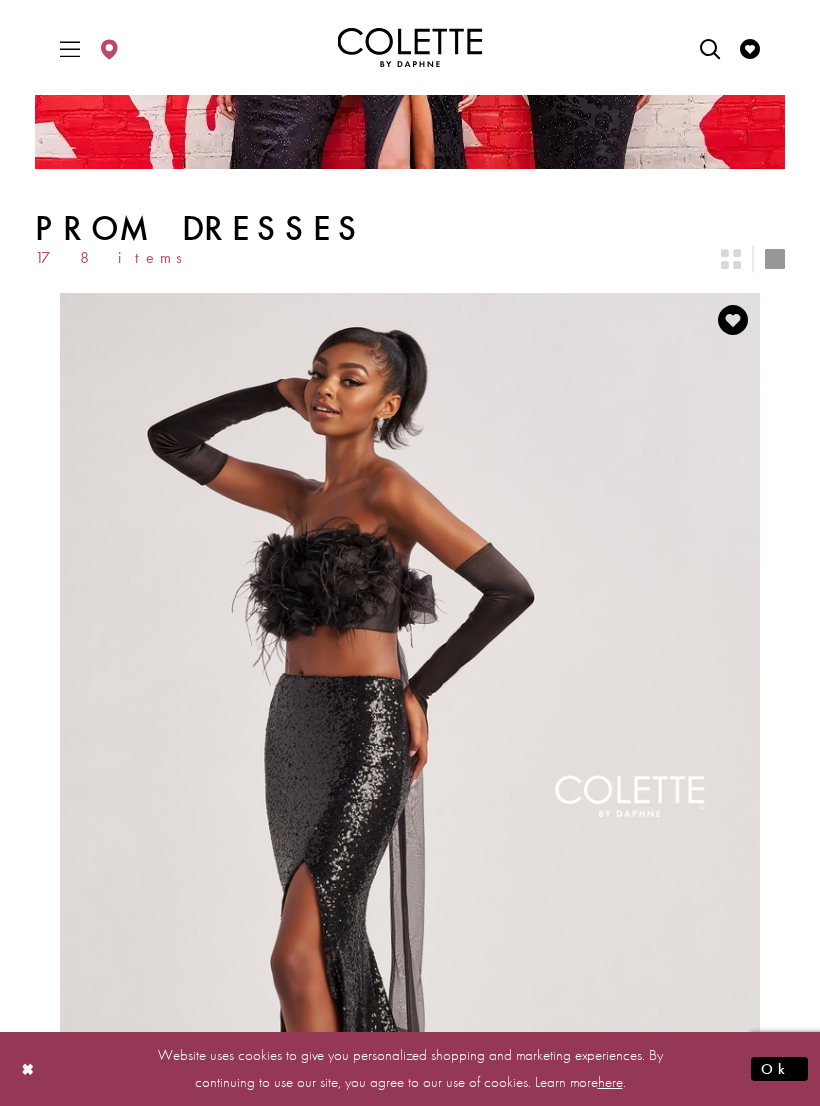 click at bounding box center [731, 259] 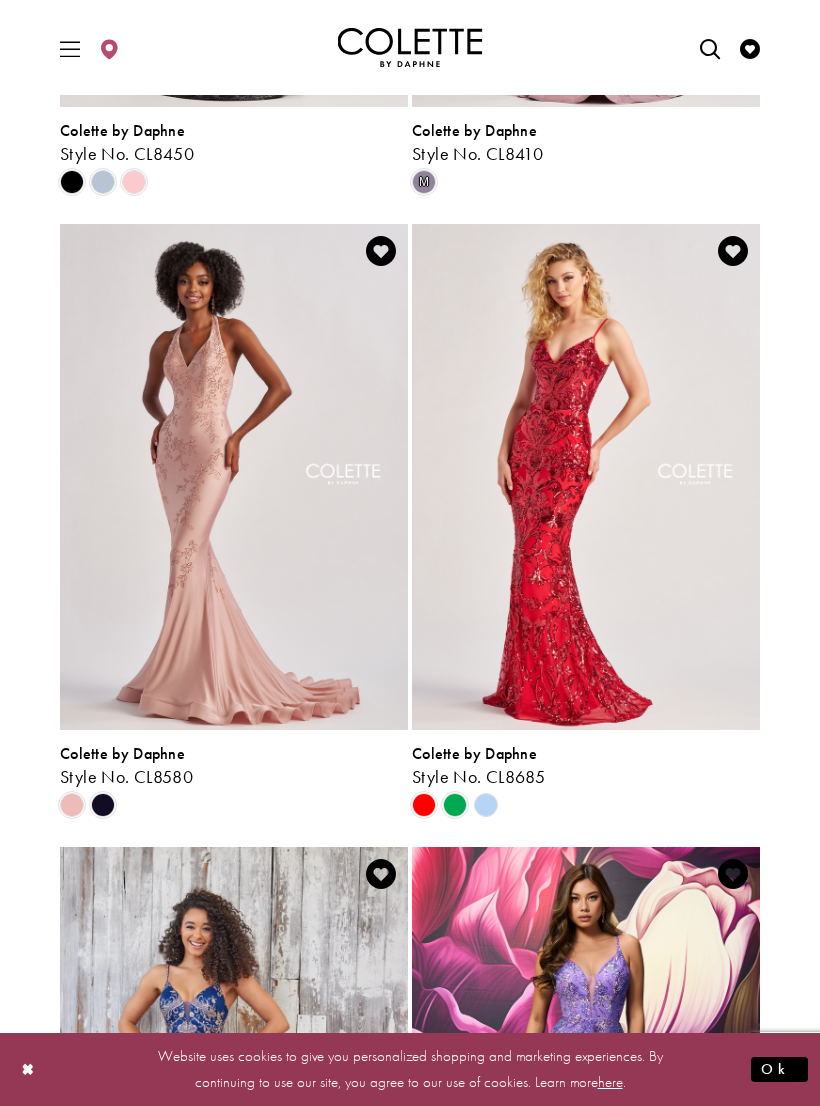 scroll, scrollTop: 1021, scrollLeft: 0, axis: vertical 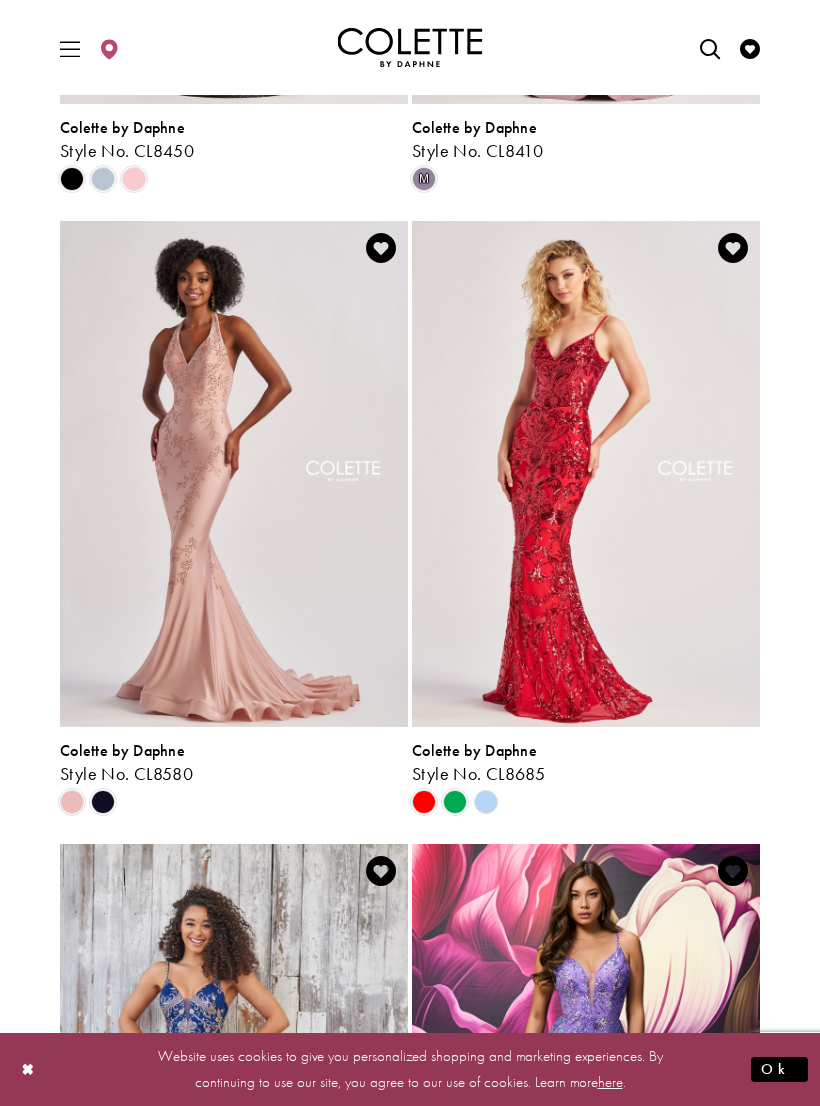 click on "Ok" at bounding box center [779, 1069] 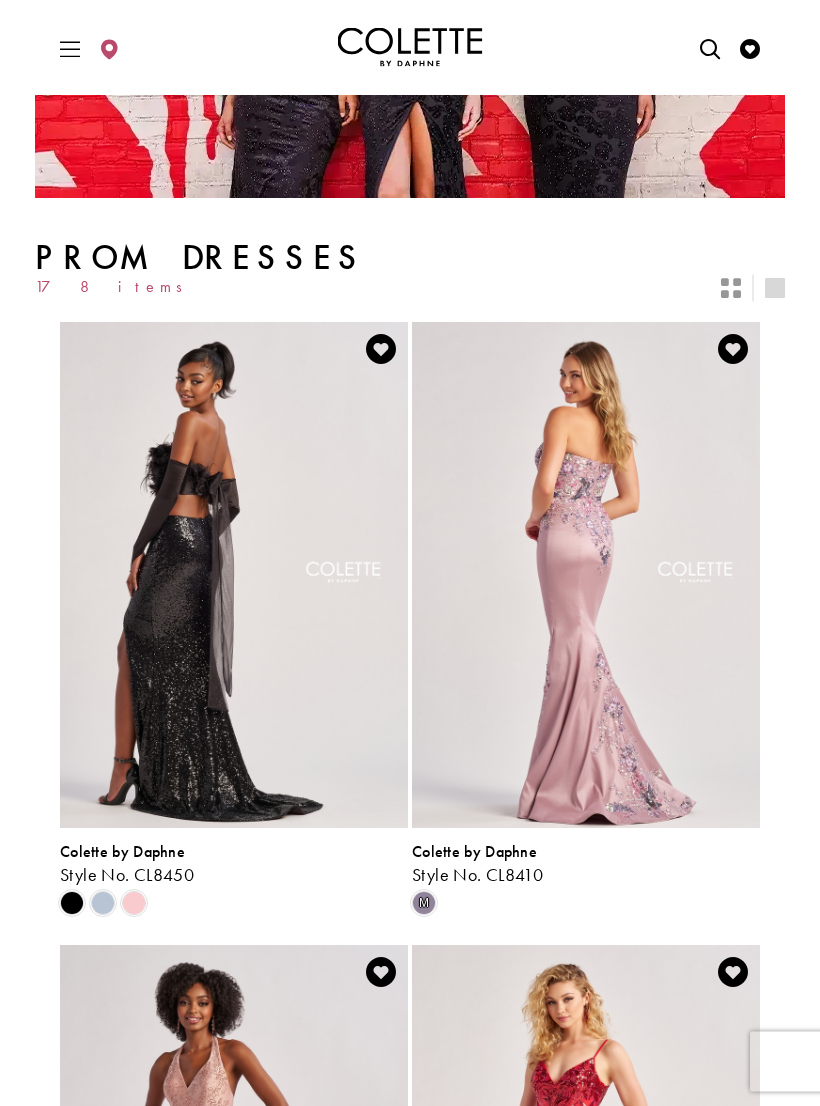 scroll, scrollTop: 0, scrollLeft: 0, axis: both 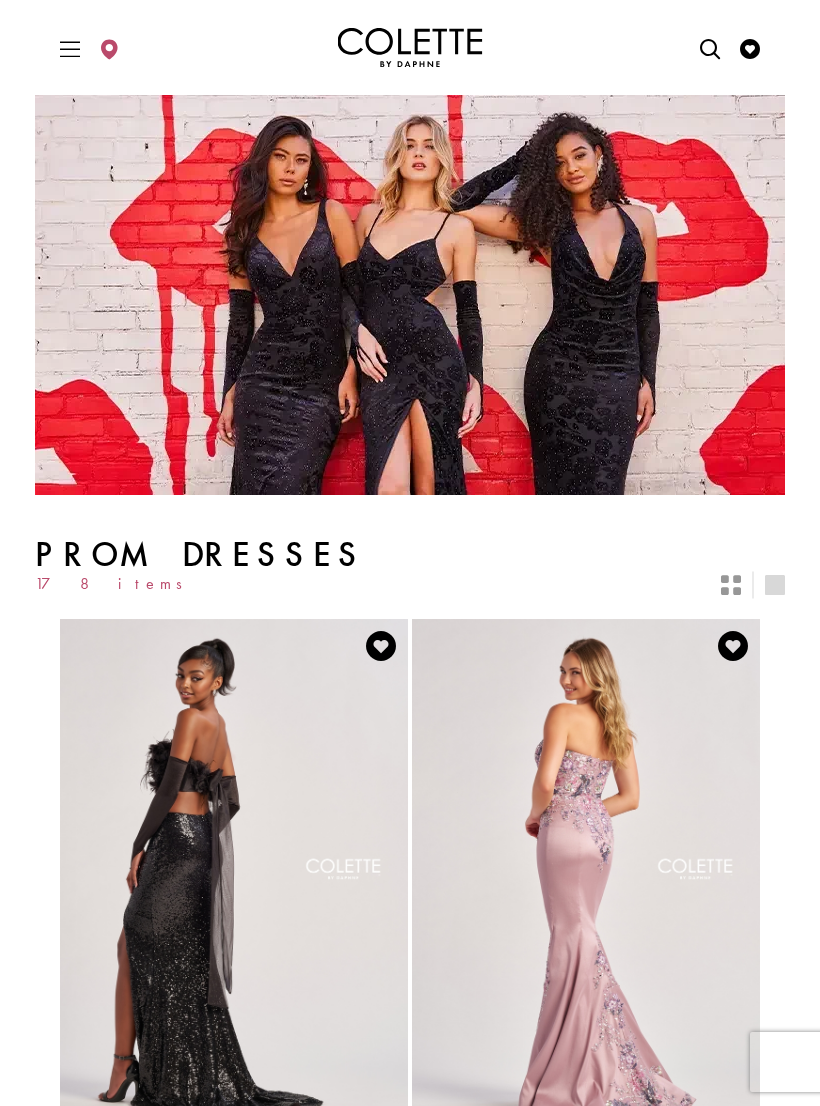 click at bounding box center (710, 49) 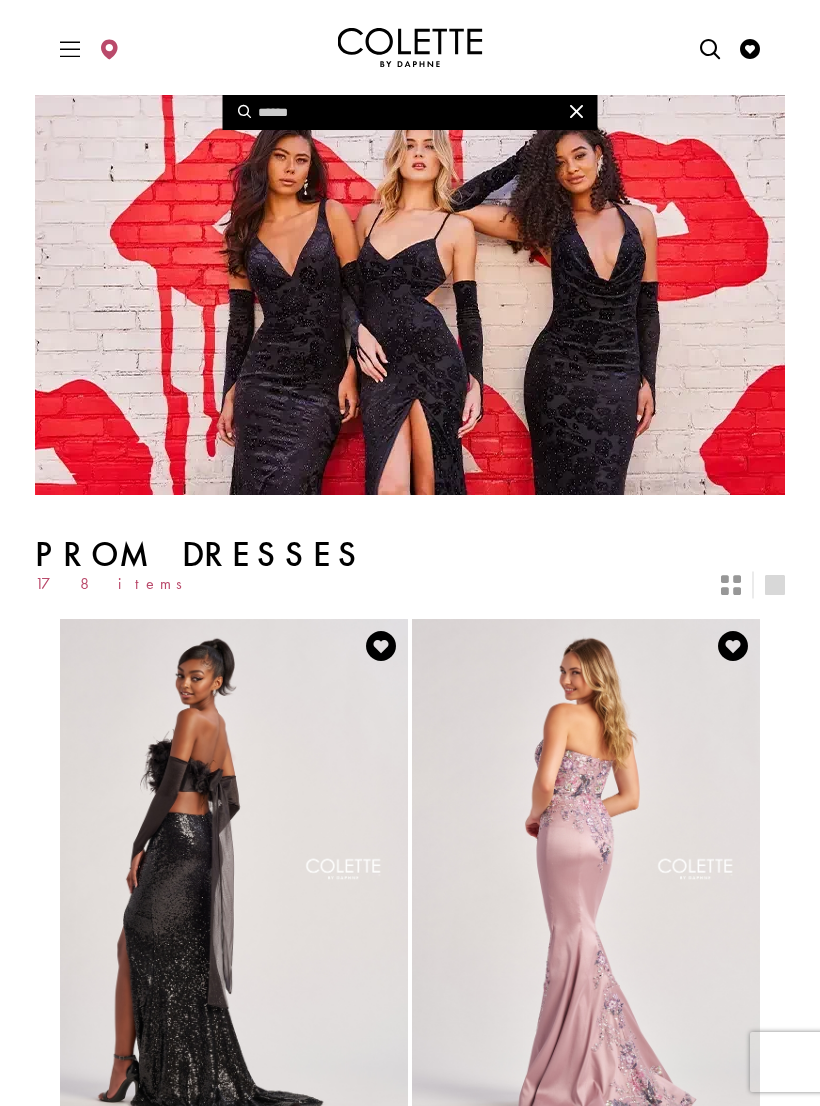 click at bounding box center [410, 112] 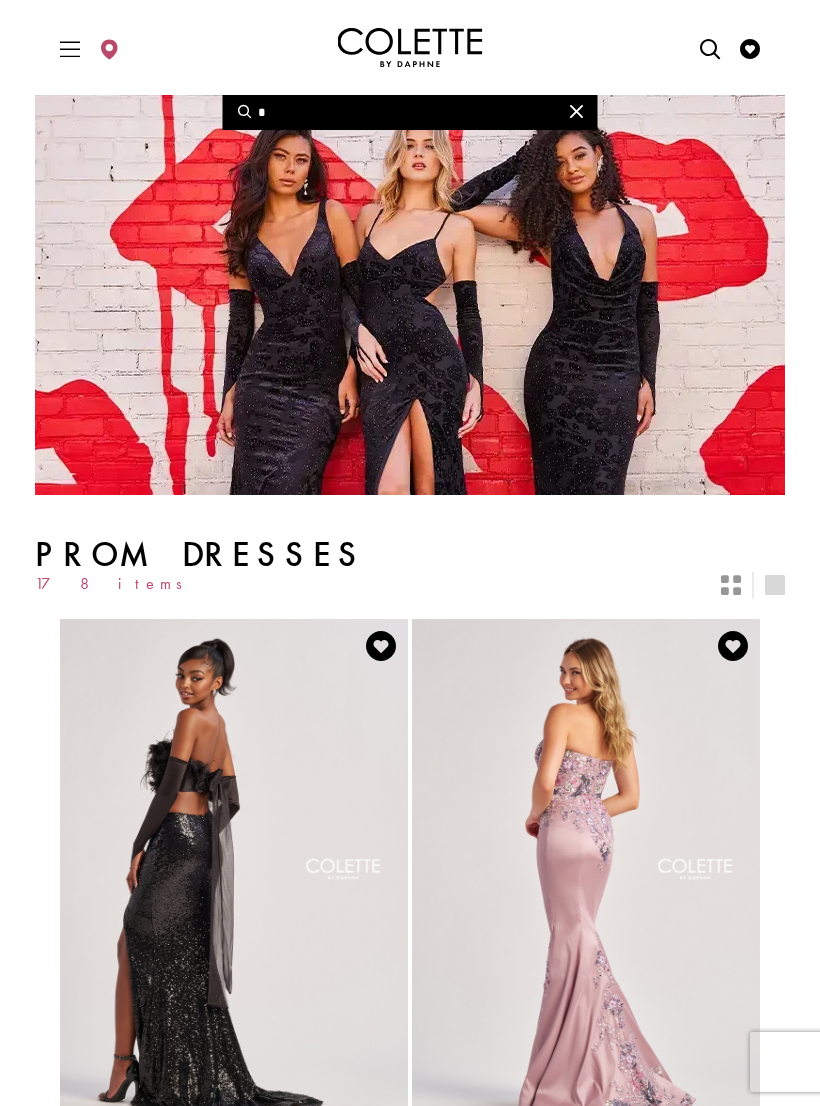 type on "*" 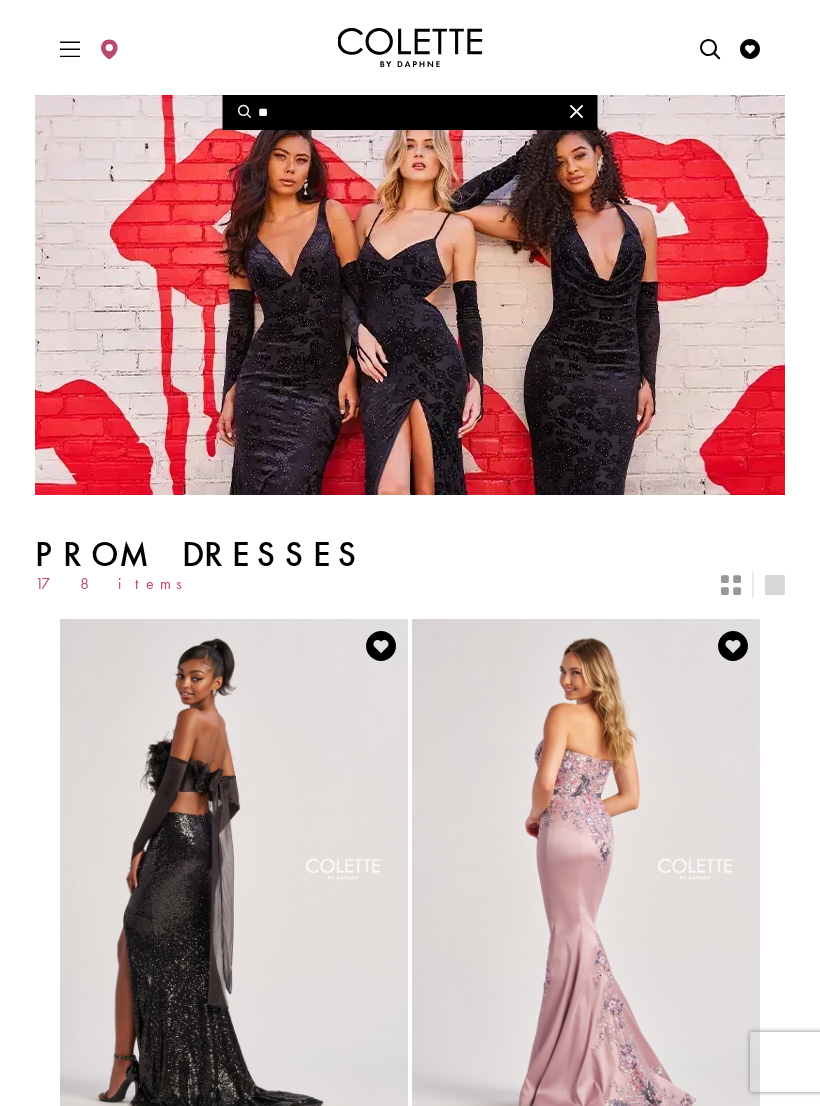 type on "**" 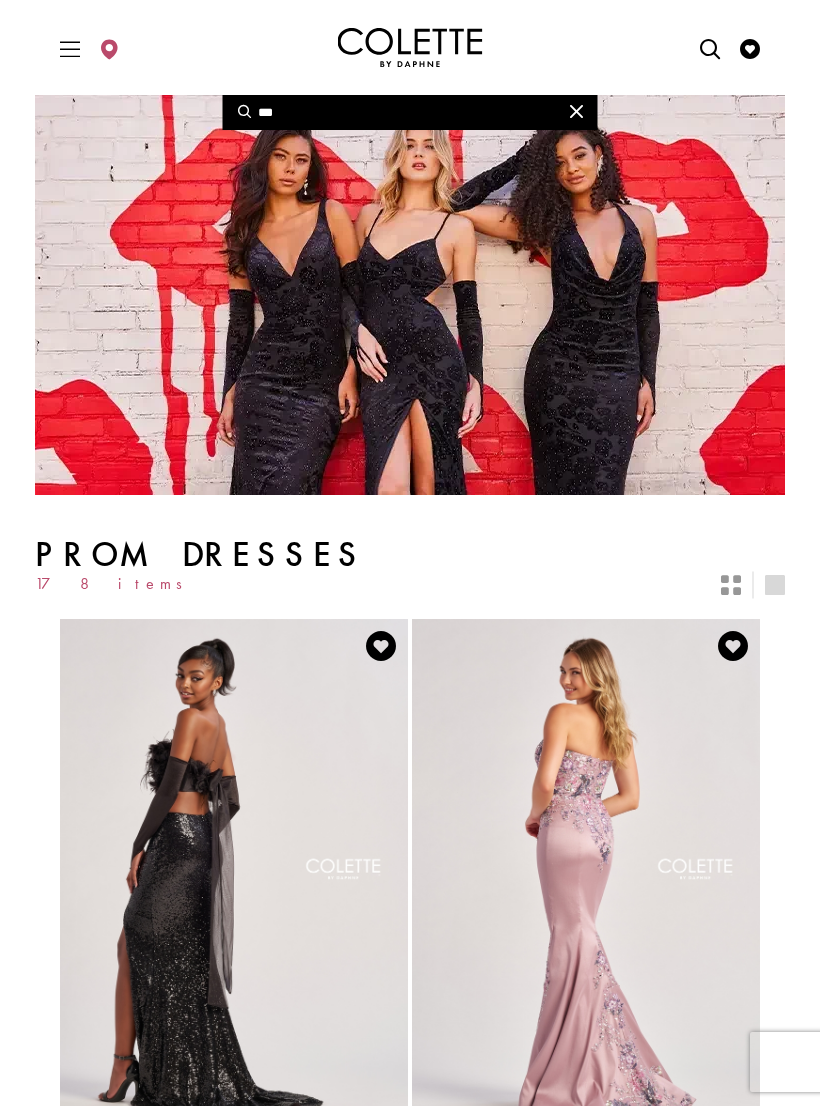 type on "***" 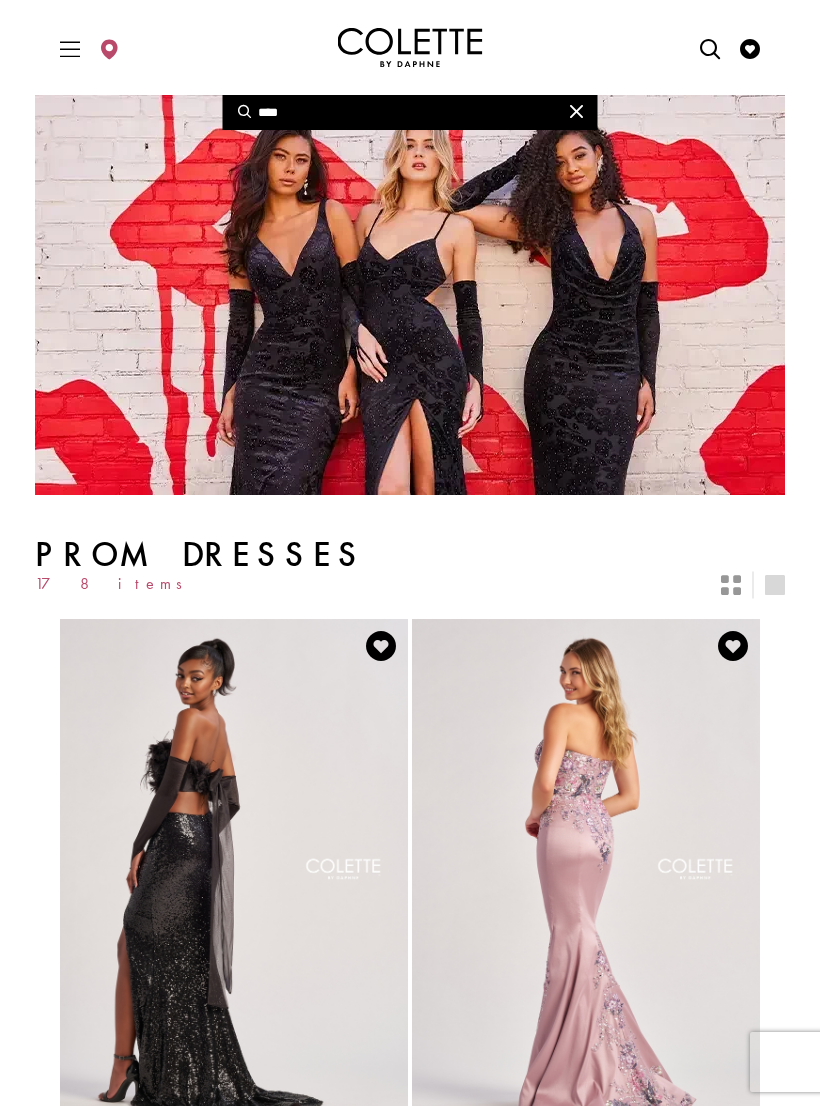type on "*****" 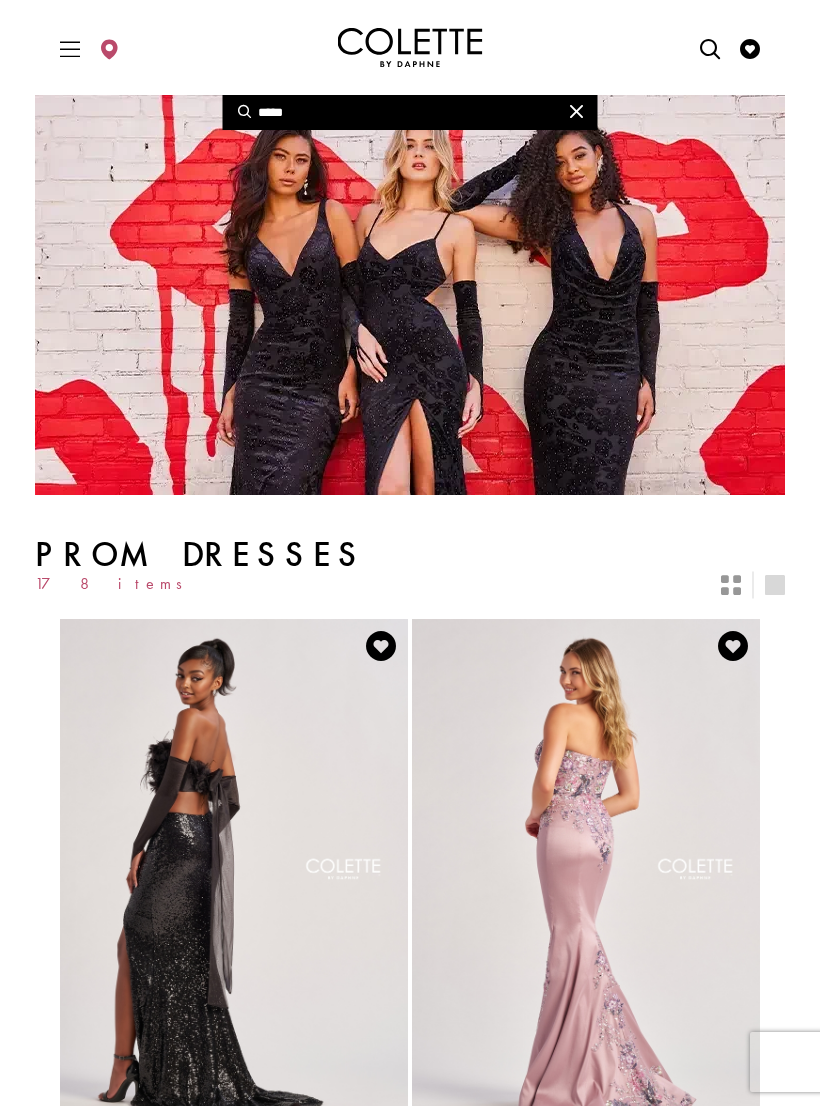 type on "*****" 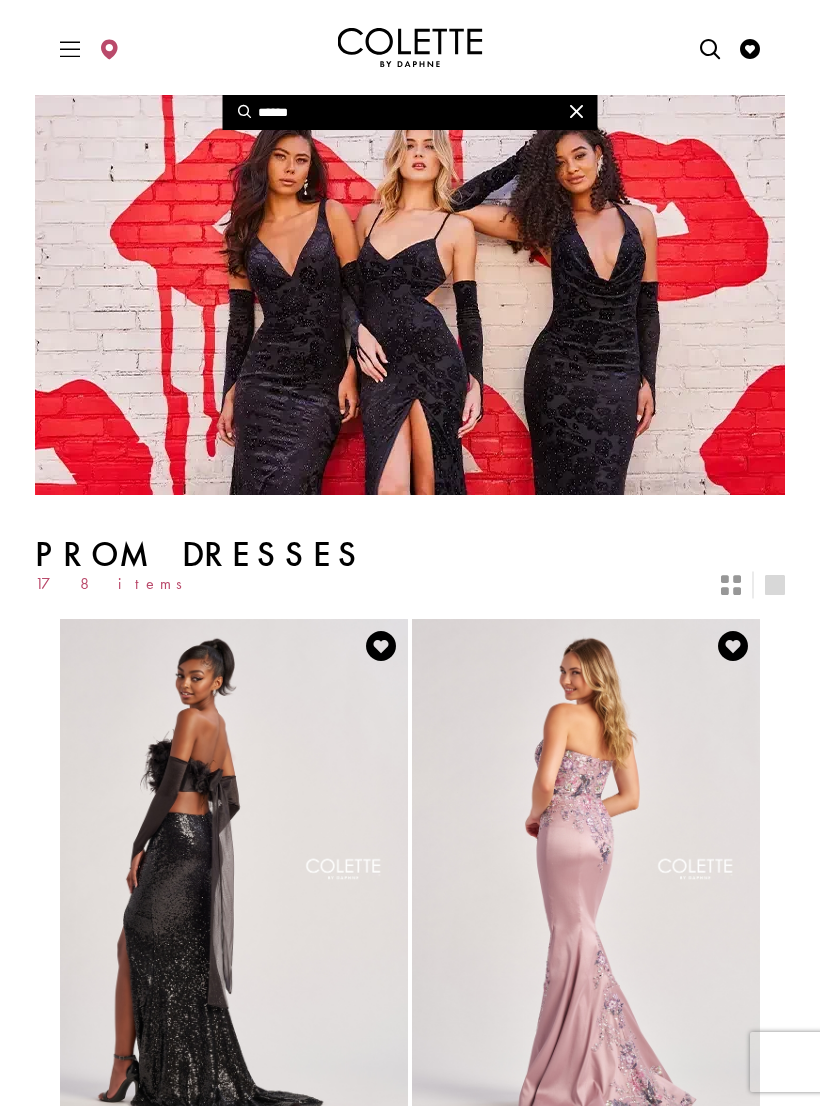 type on "*****" 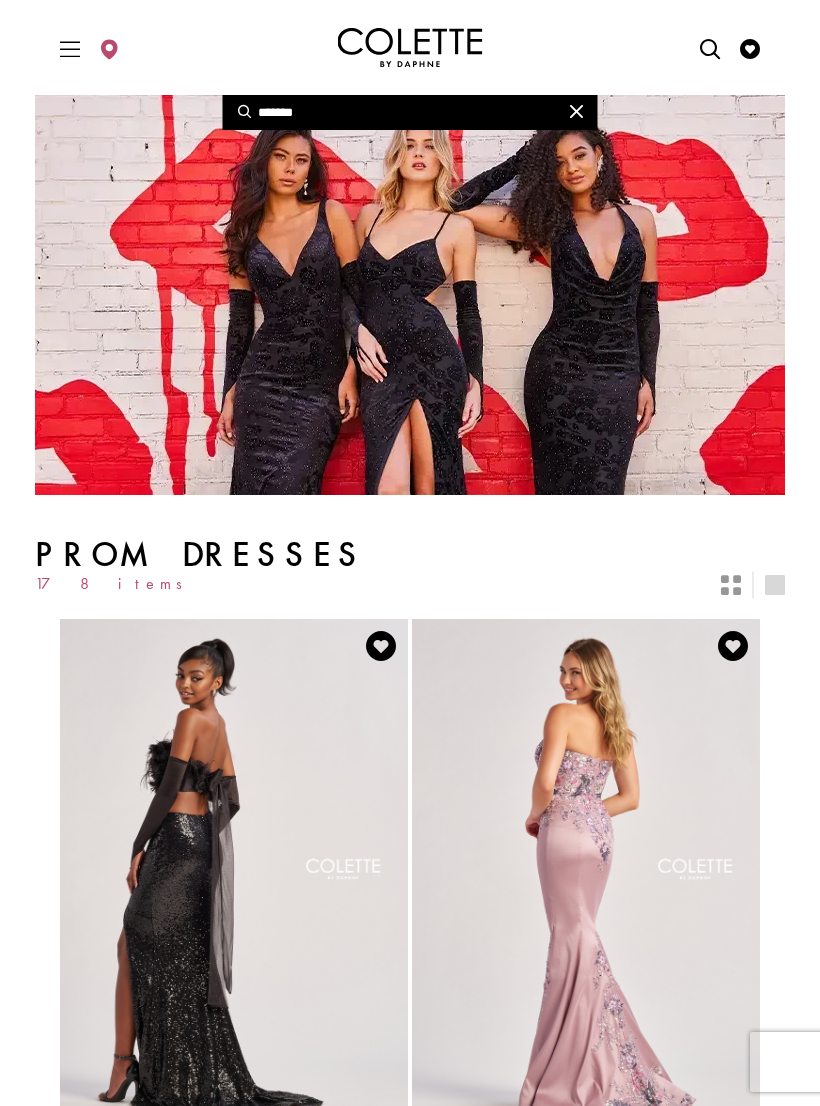 type on "*******" 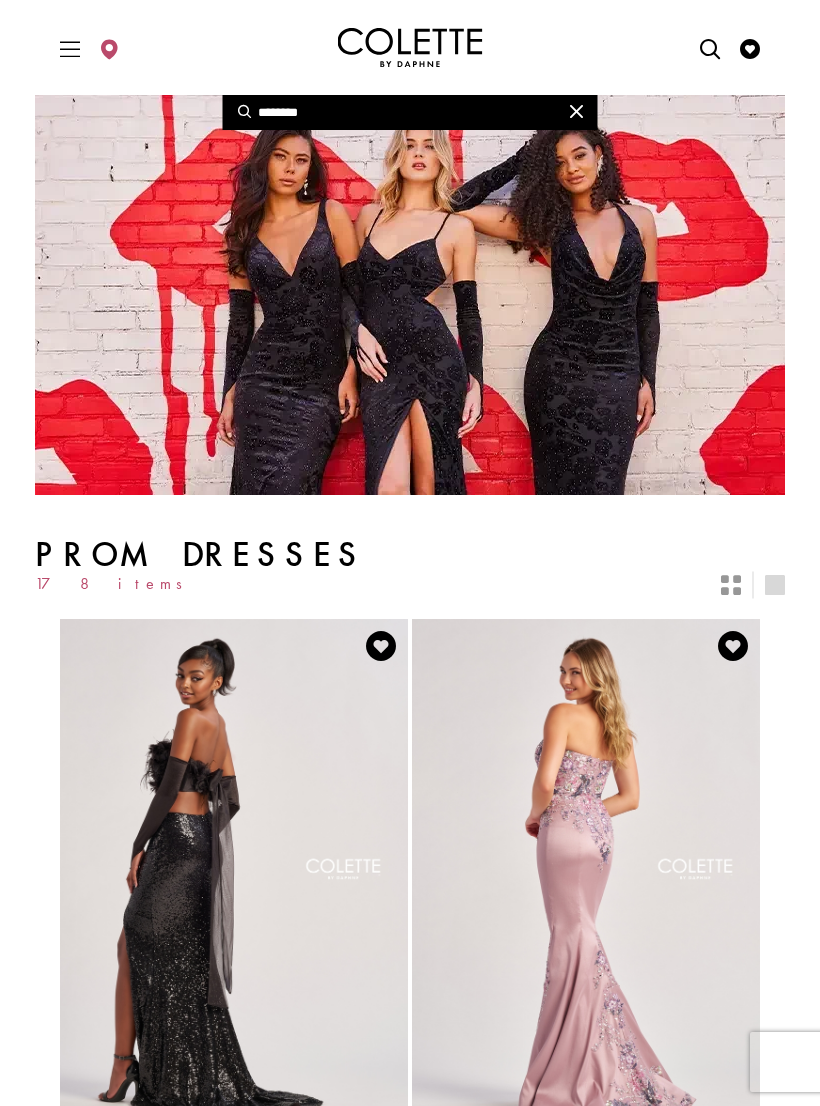 type on "********" 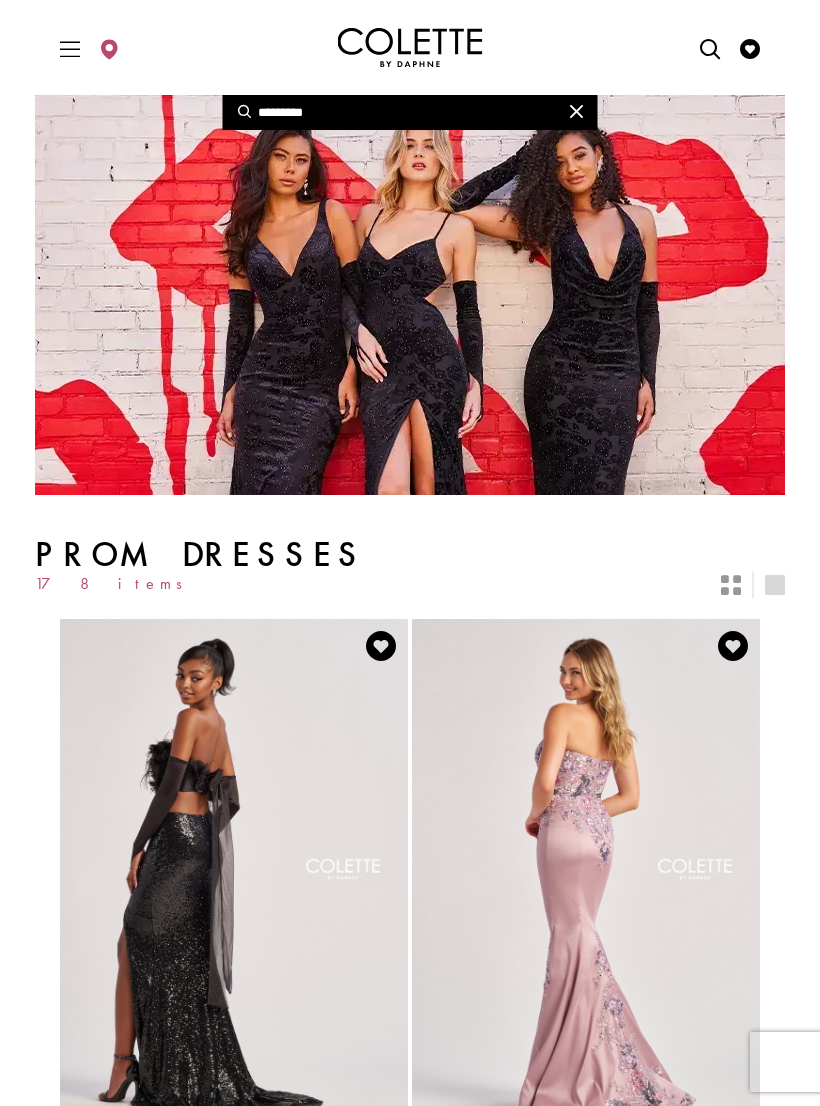 type on "*********" 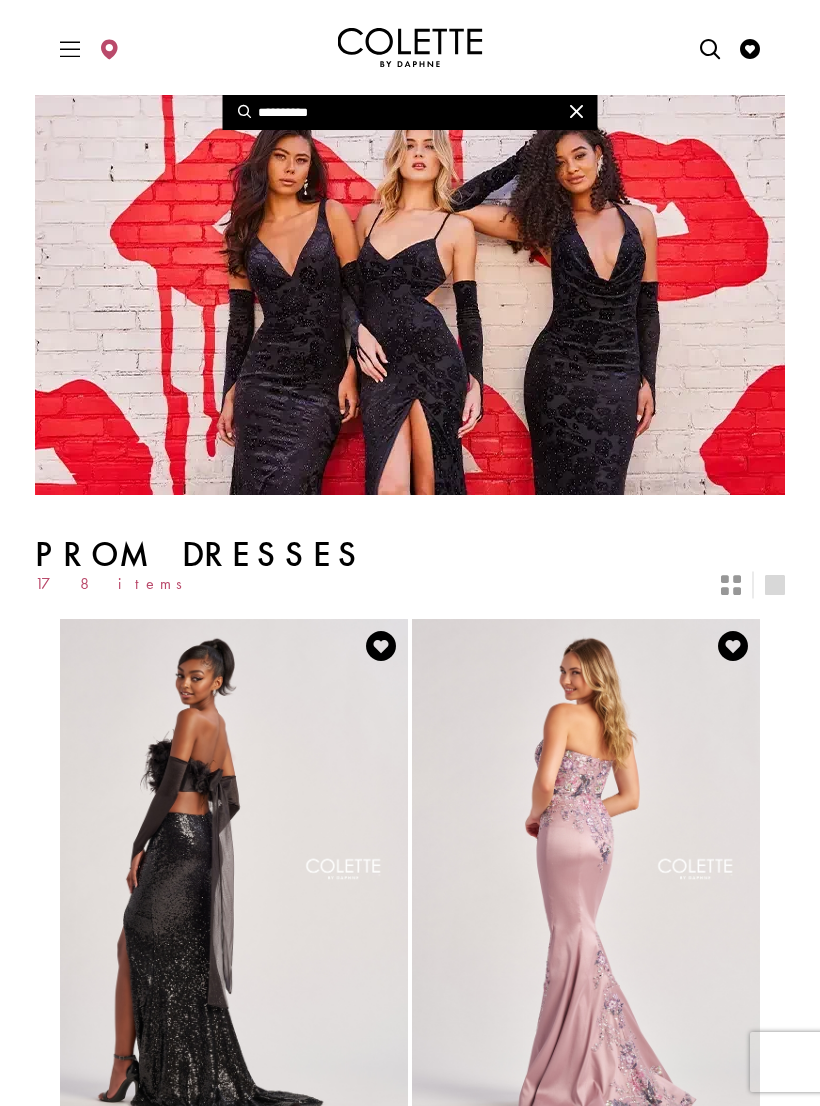 type on "**********" 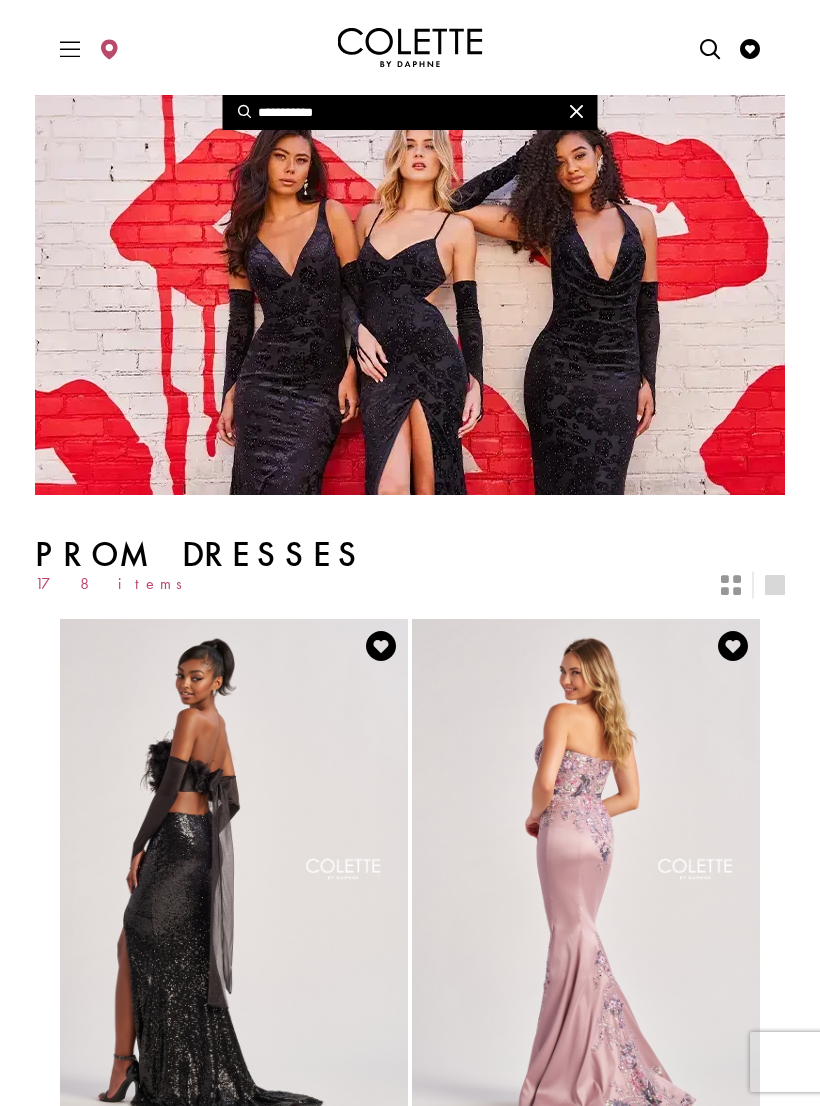 type on "**********" 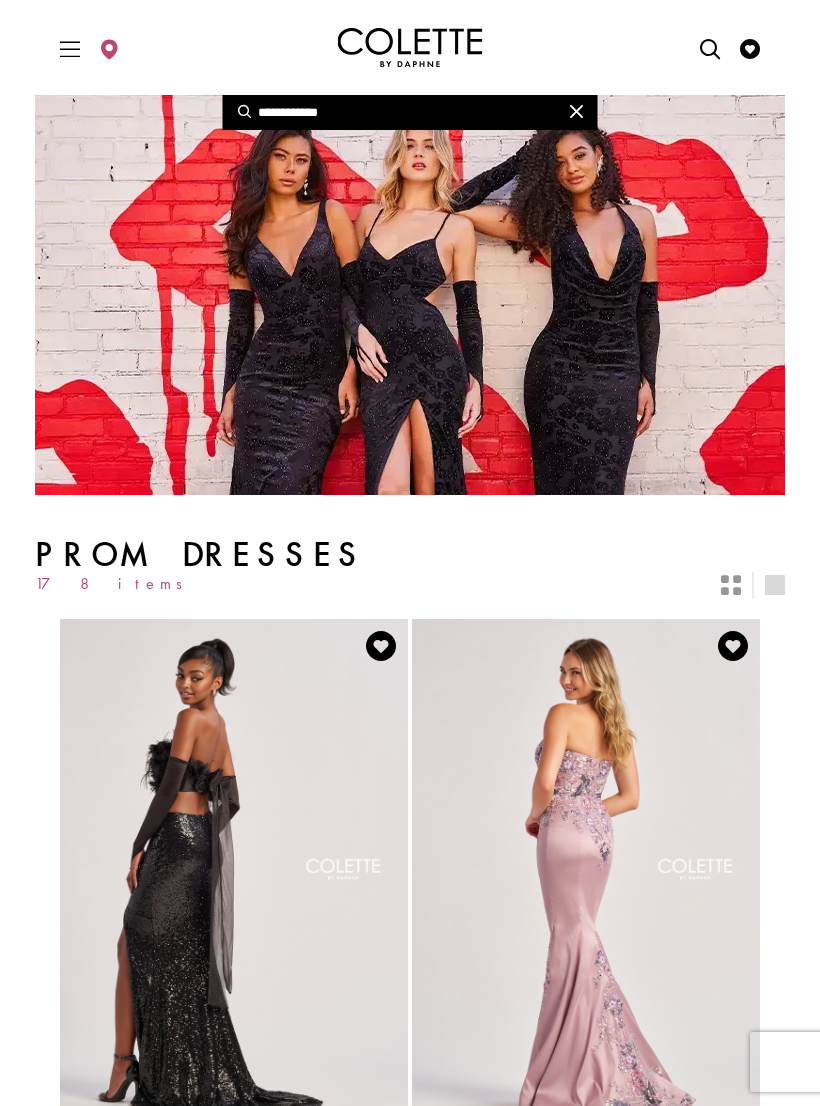 type on "**********" 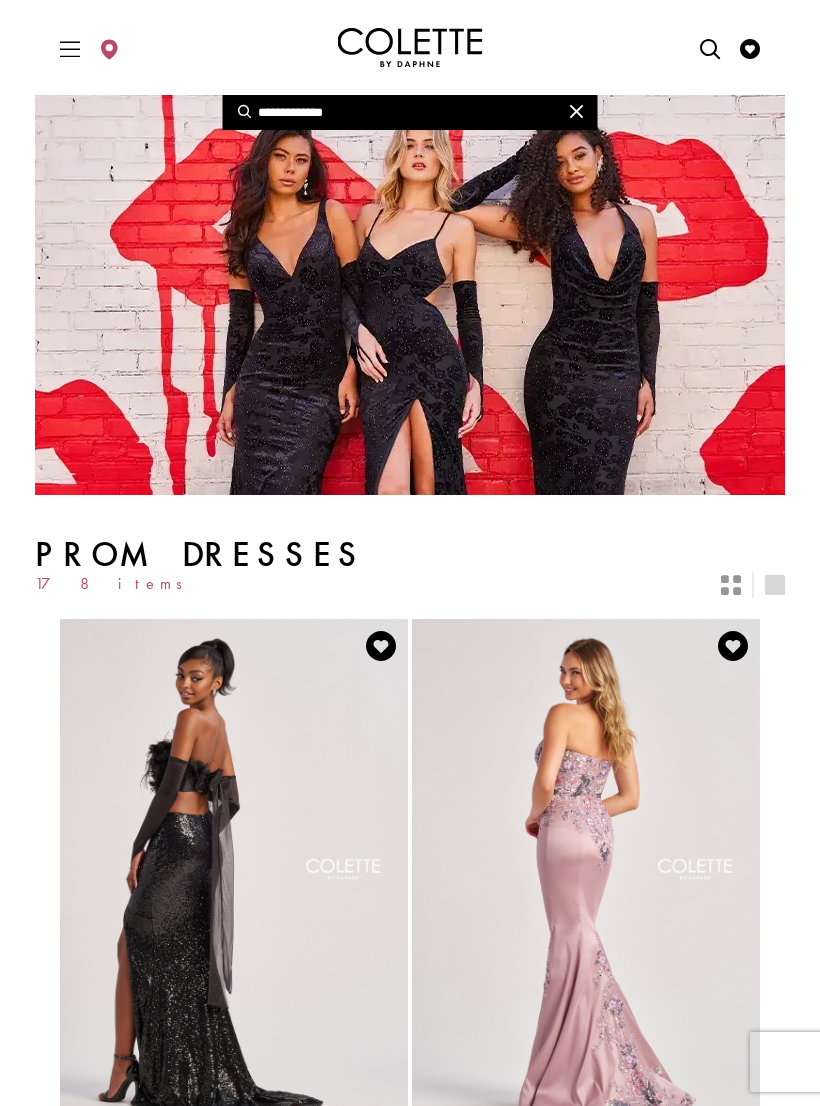 type on "**********" 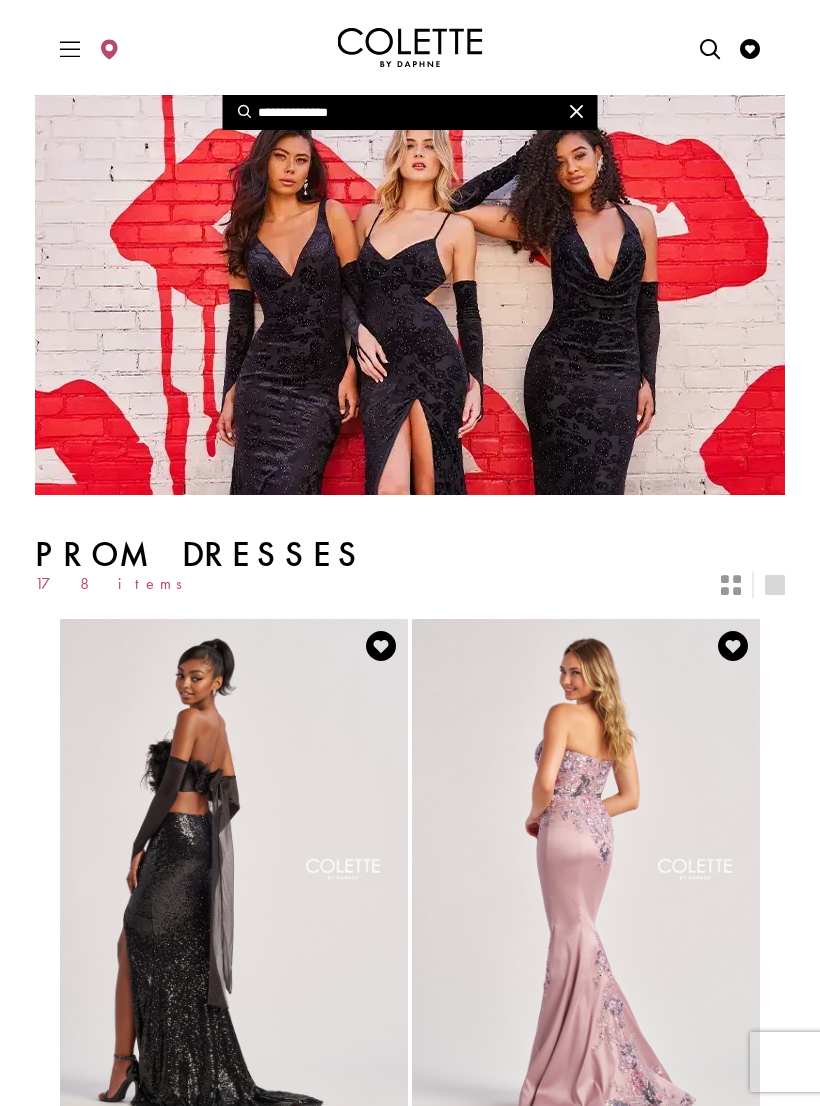 type on "**********" 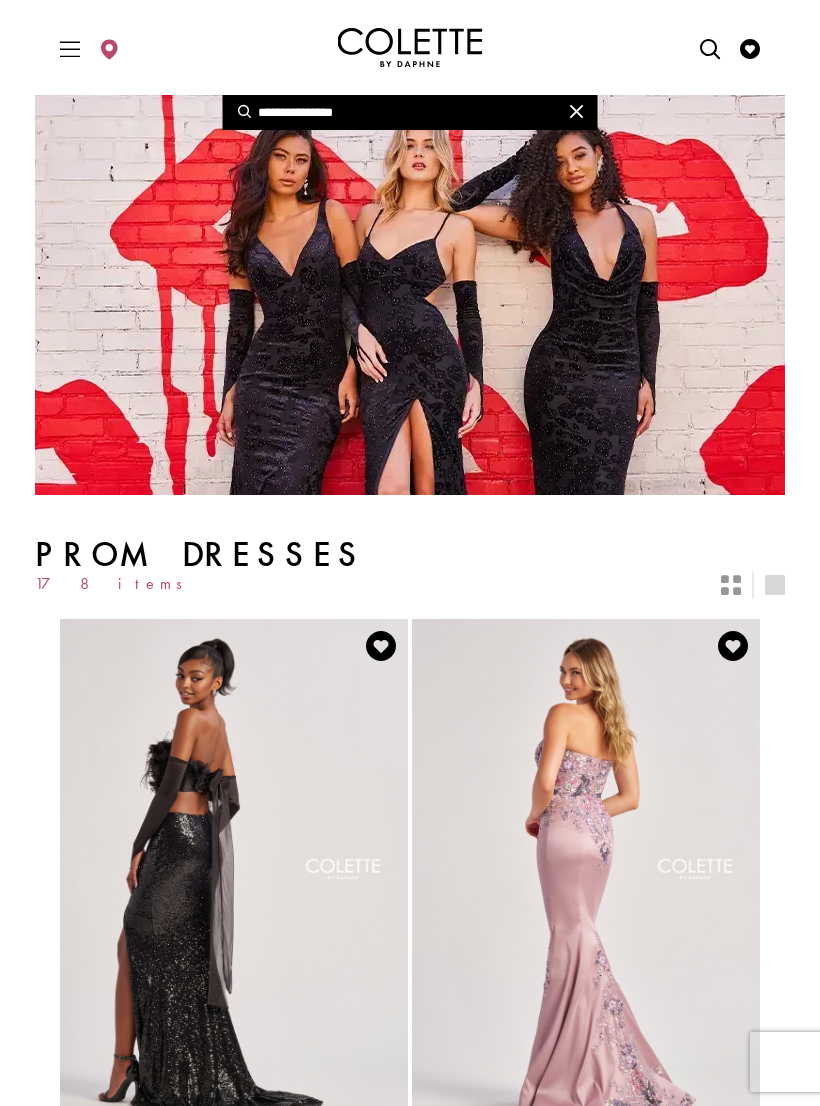 type on "**********" 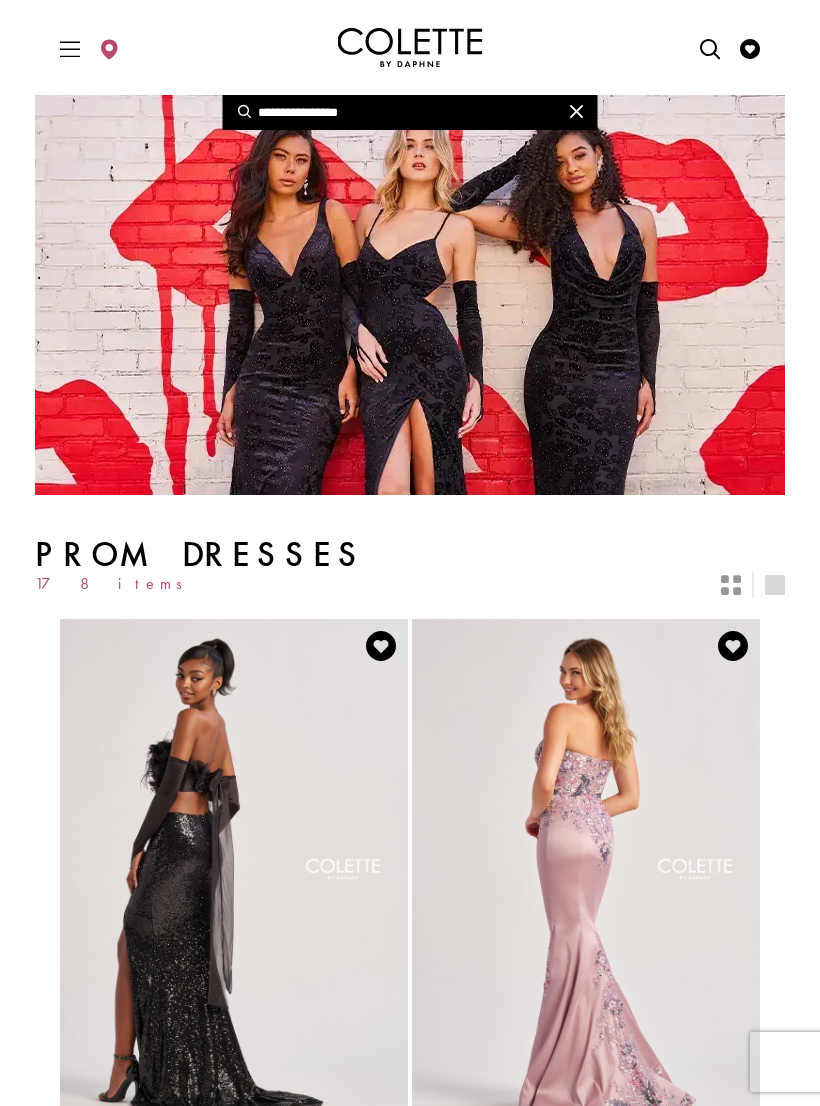 type on "**********" 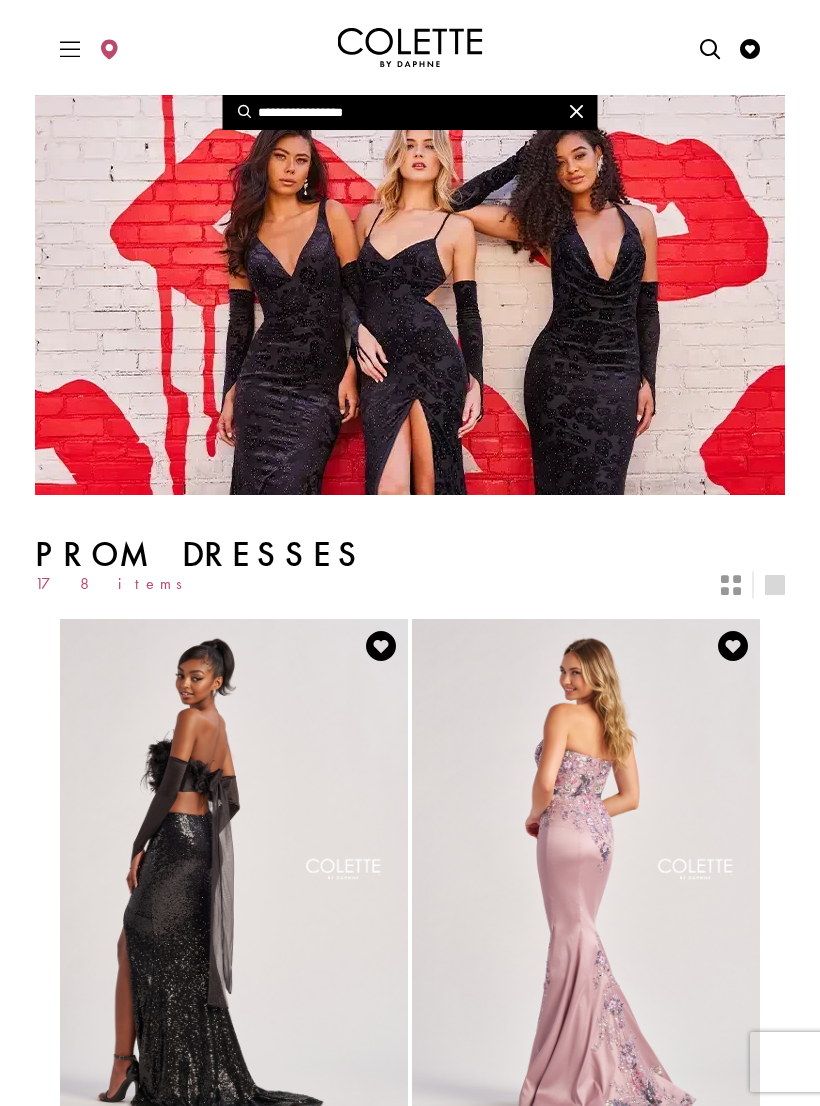 type on "**********" 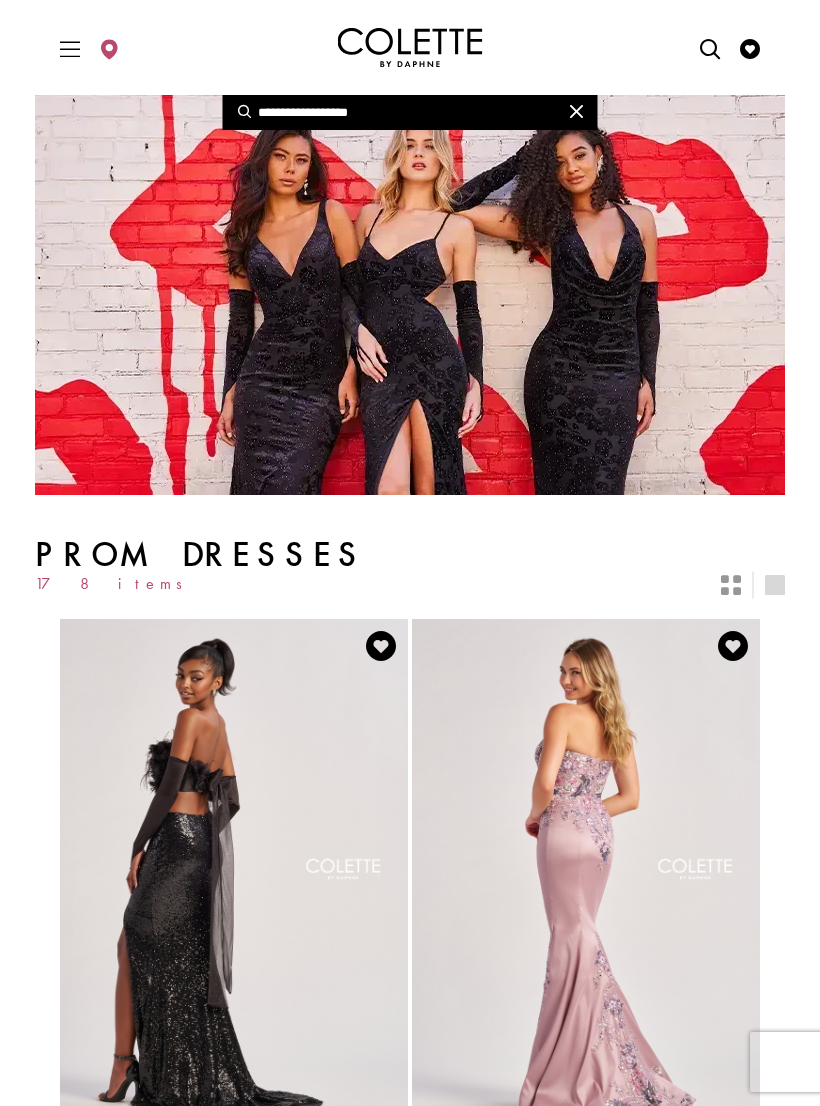 type on "**********" 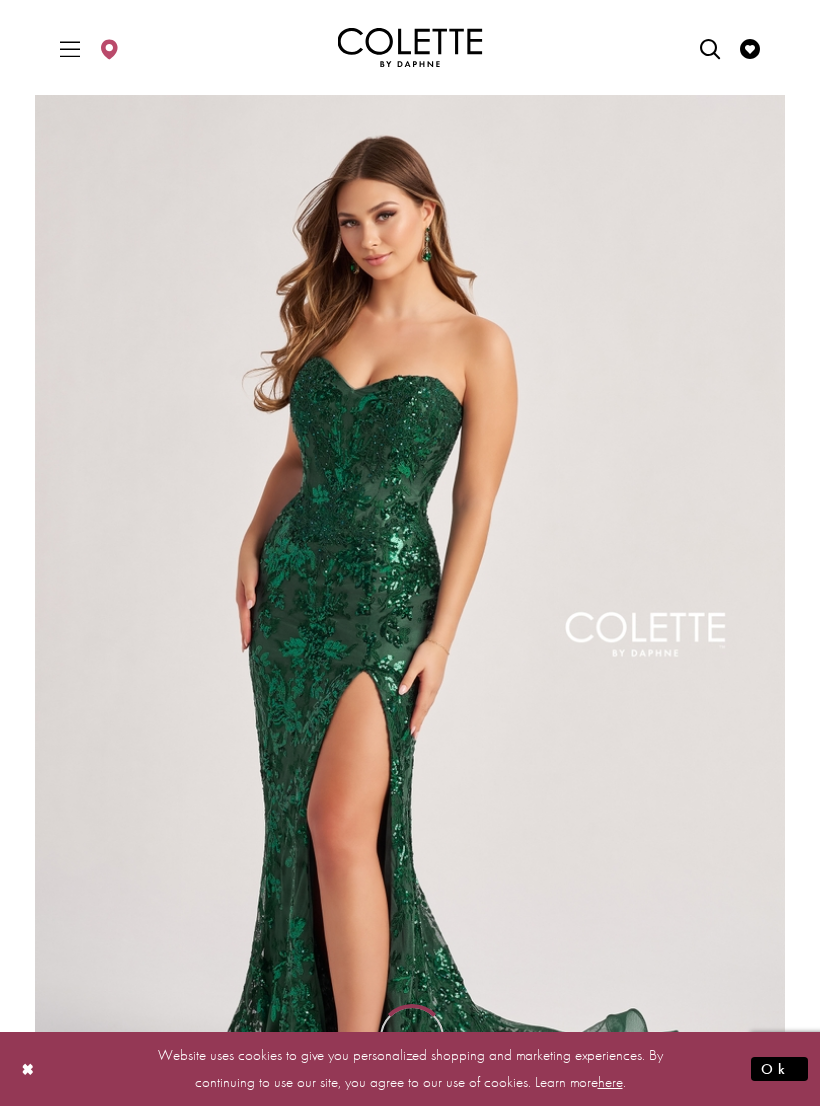 scroll, scrollTop: 0, scrollLeft: 0, axis: both 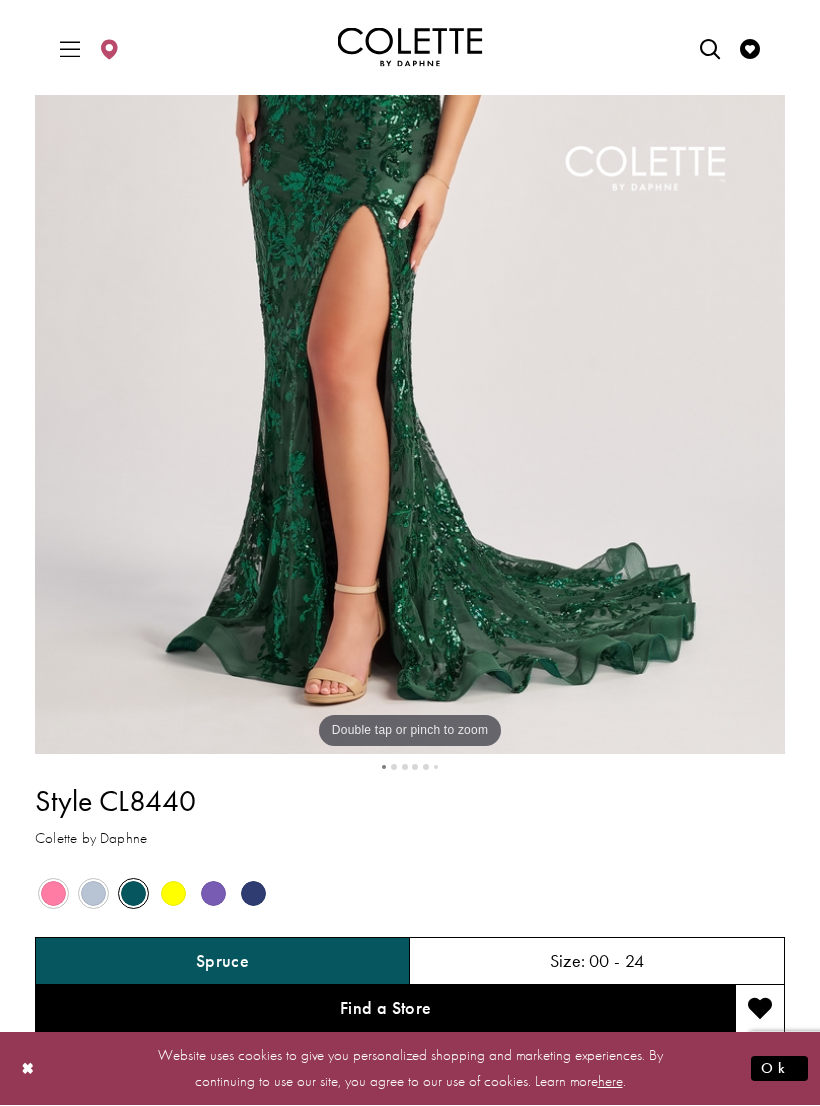 click at bounding box center (213, 894) 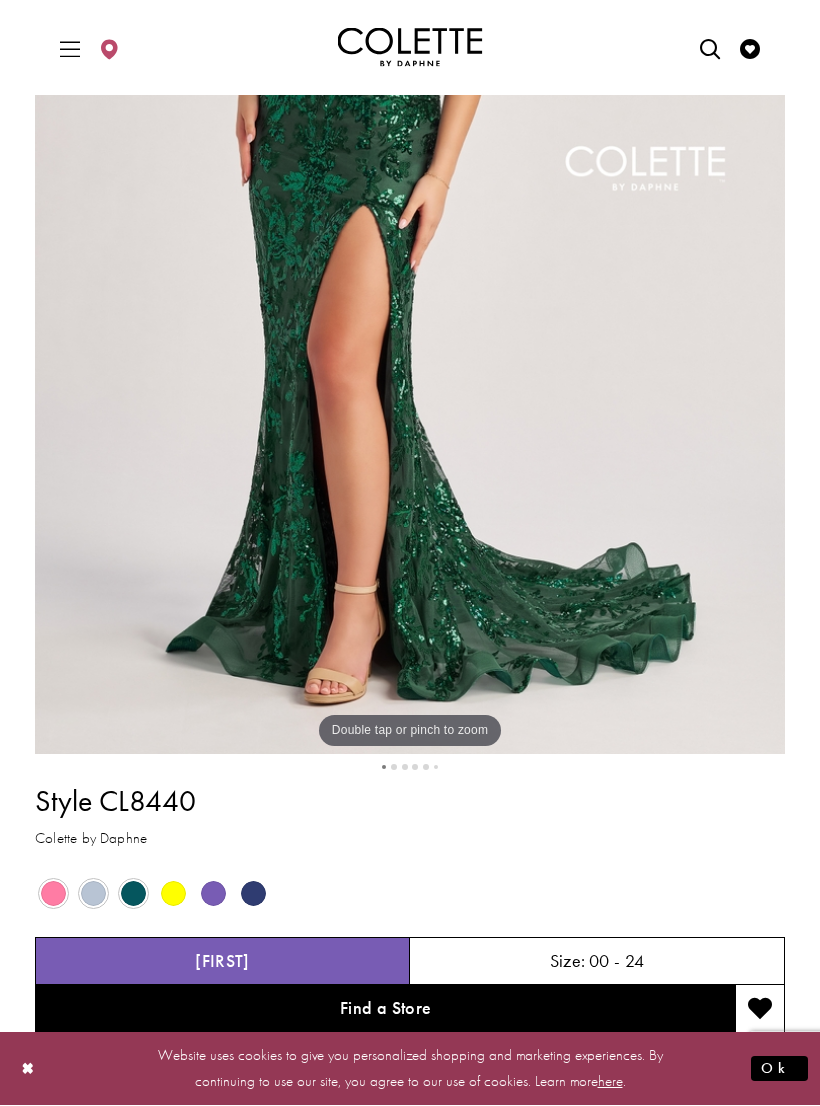 scroll, scrollTop: 466, scrollLeft: 0, axis: vertical 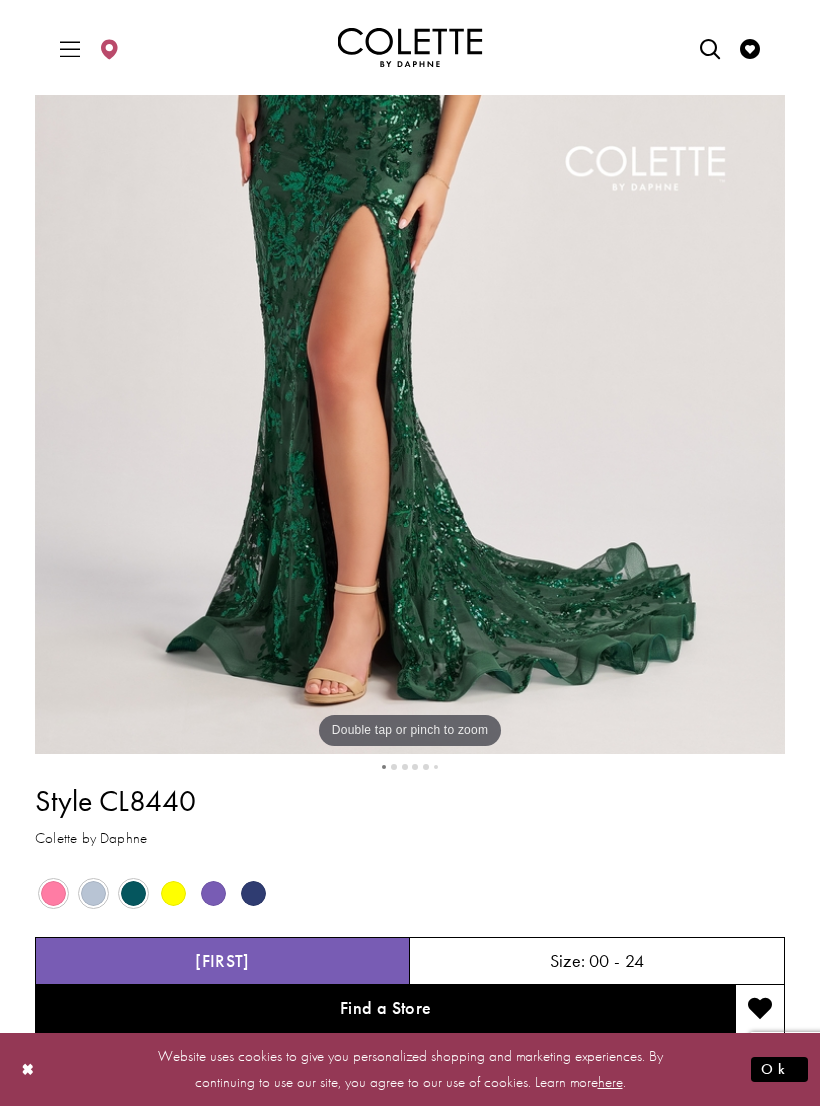click at bounding box center (213, 893) 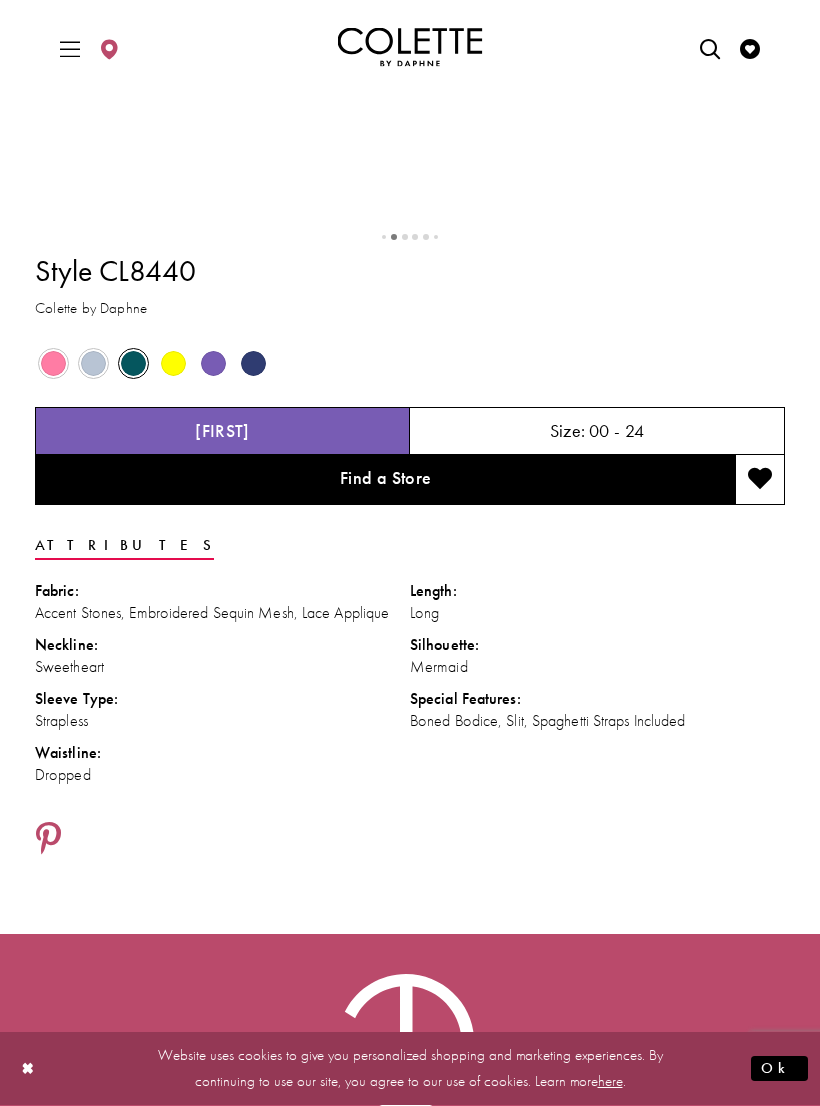 scroll, scrollTop: 1111, scrollLeft: 0, axis: vertical 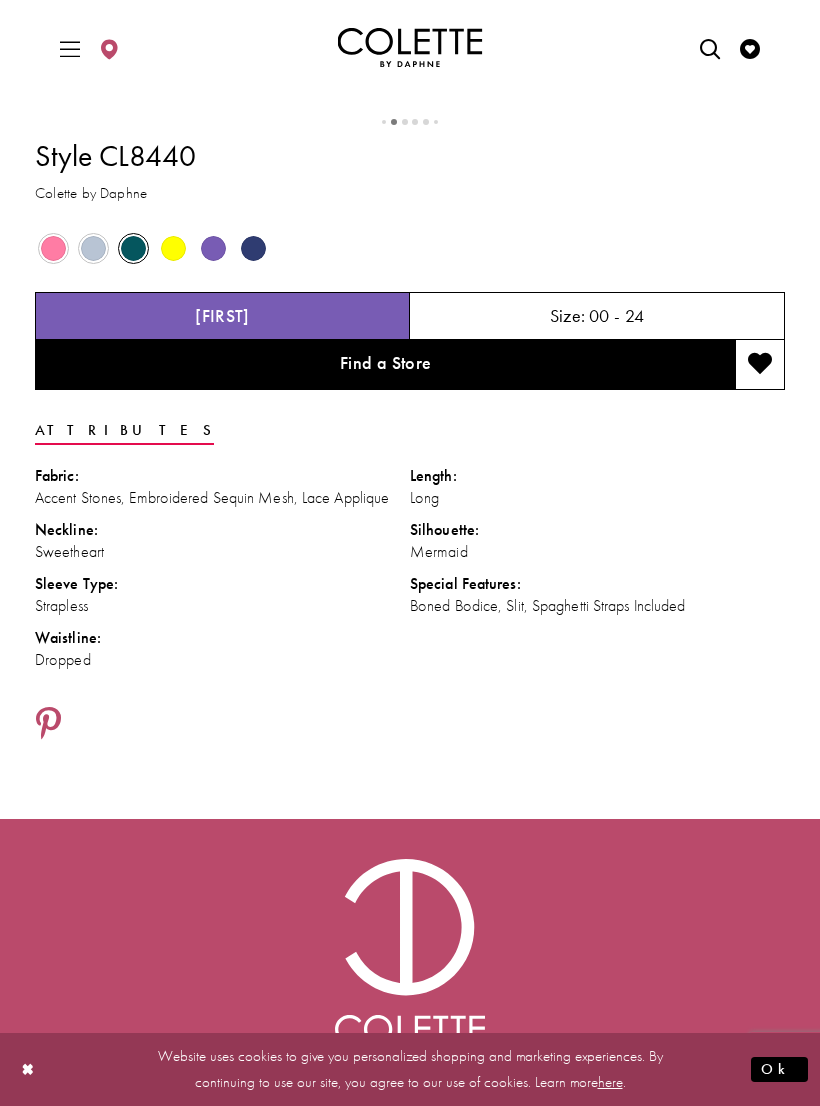 click at bounding box center [213, 248] 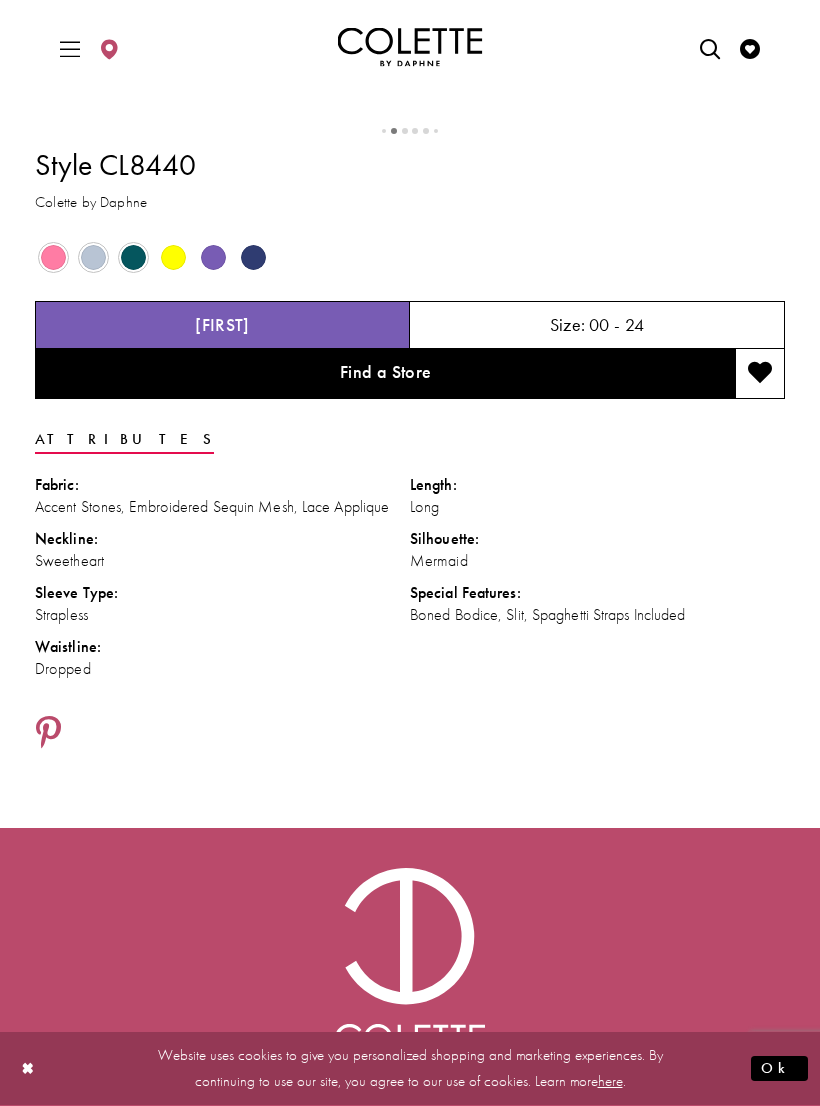 scroll, scrollTop: 1065, scrollLeft: 0, axis: vertical 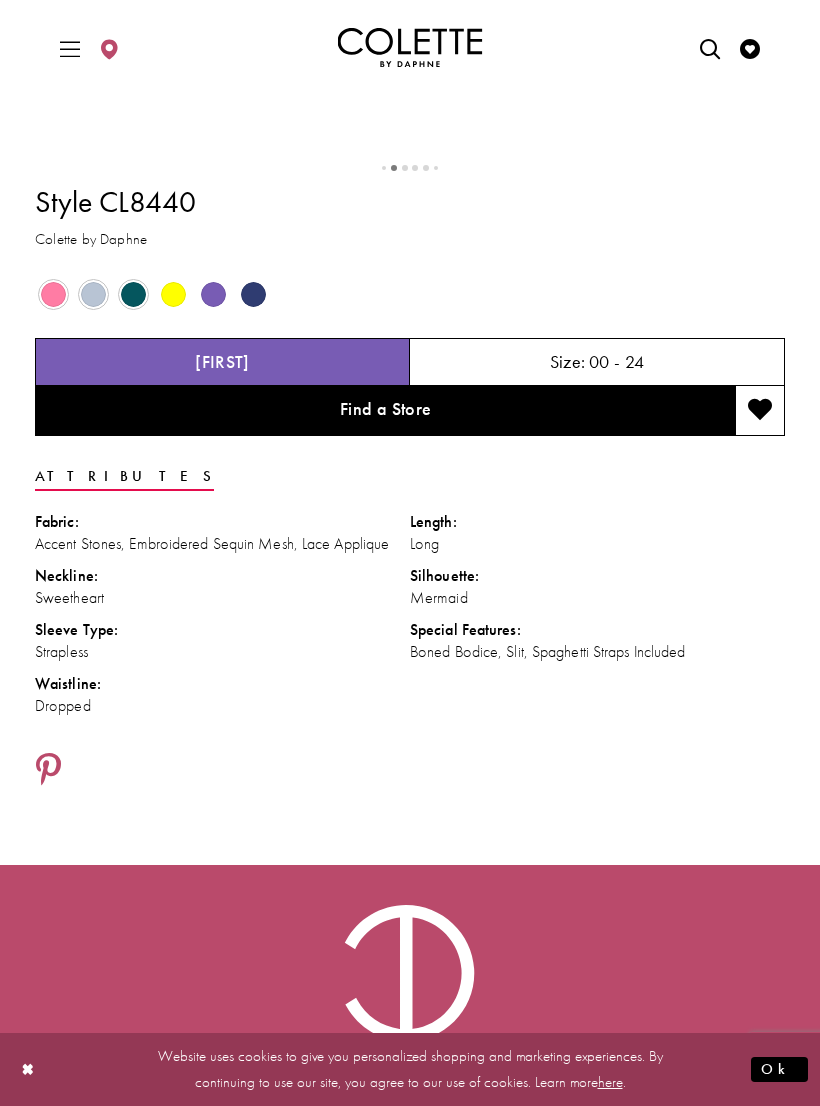 click on "Size:
00 - 24" at bounding box center (597, 362) 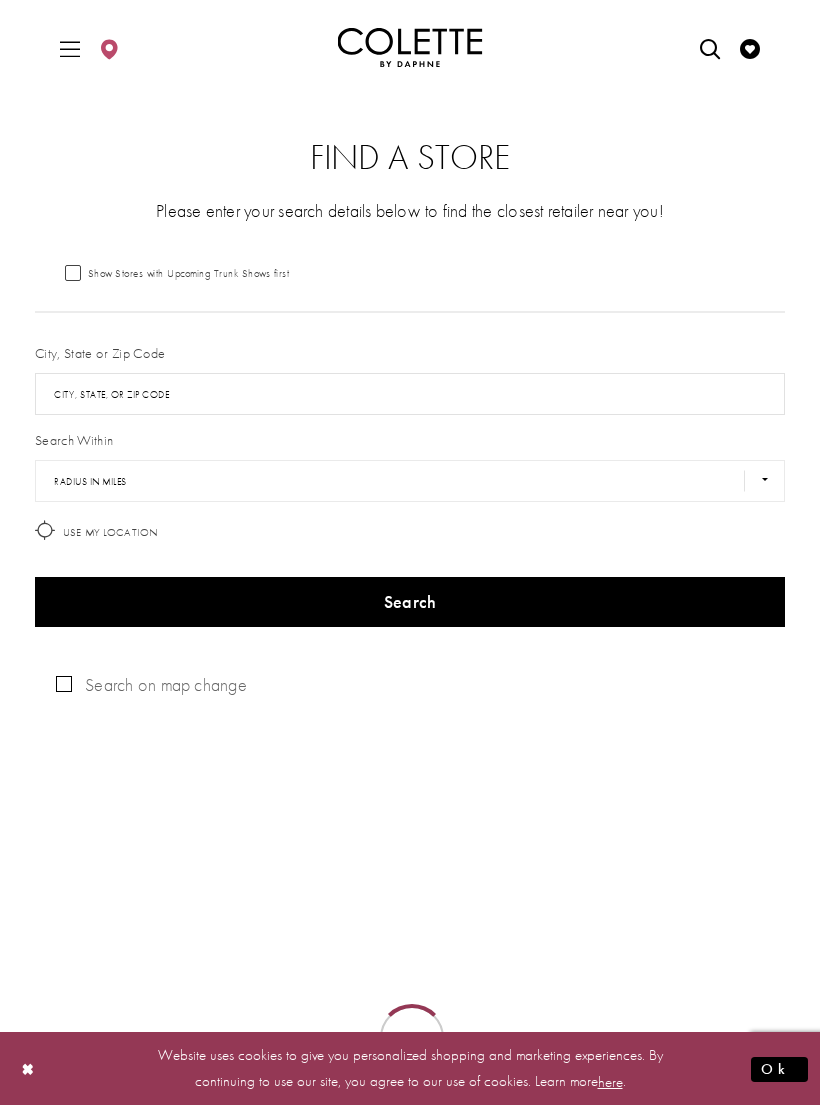 scroll, scrollTop: 0, scrollLeft: 0, axis: both 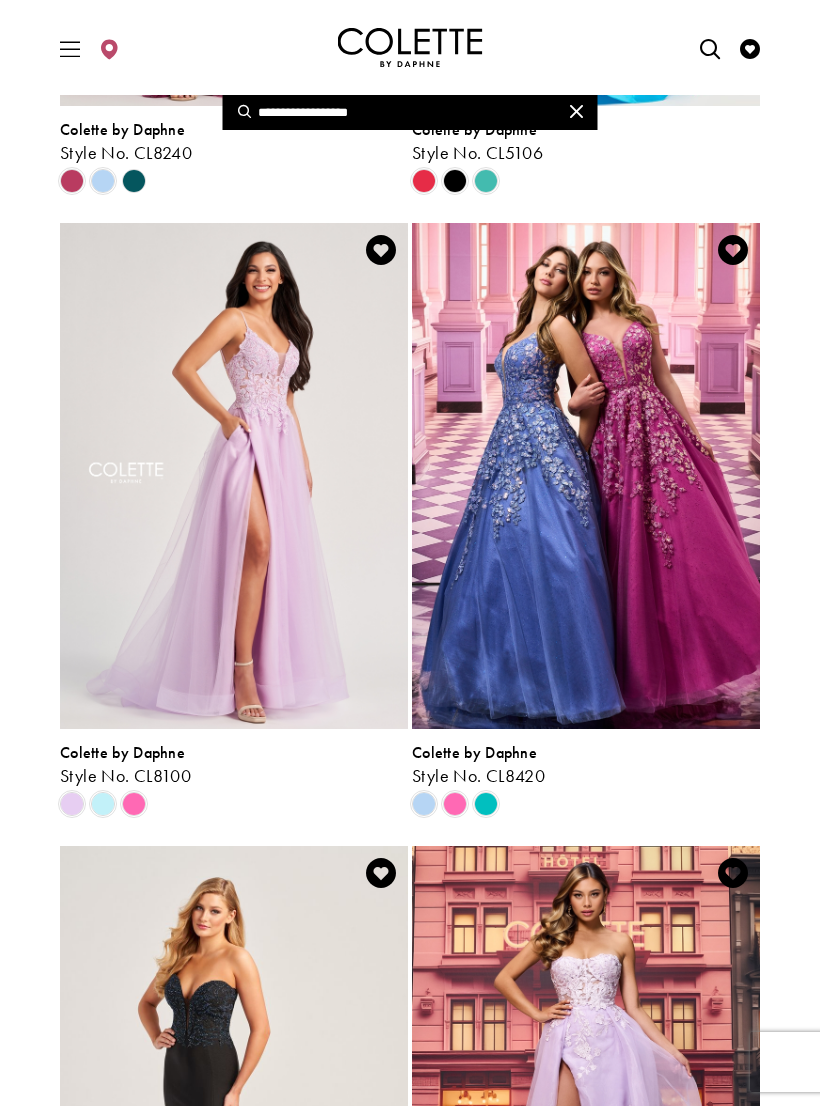 click at bounding box center [710, 49] 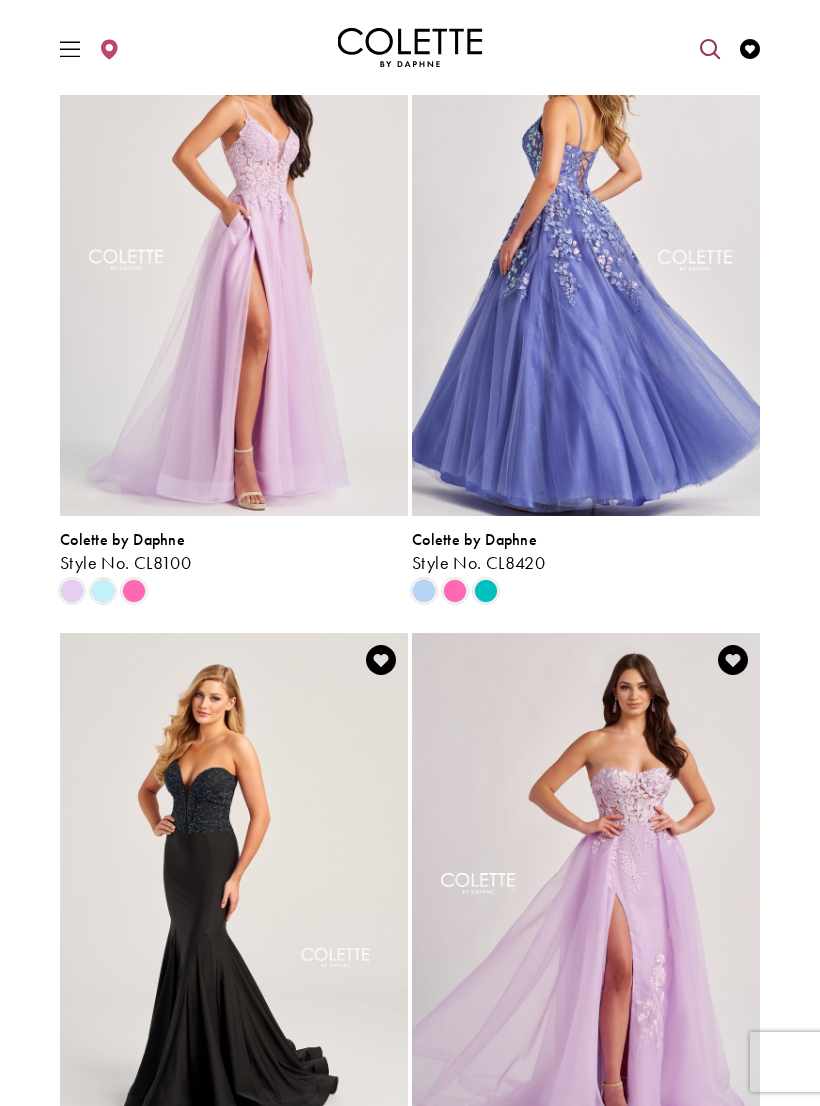 scroll, scrollTop: 729, scrollLeft: 0, axis: vertical 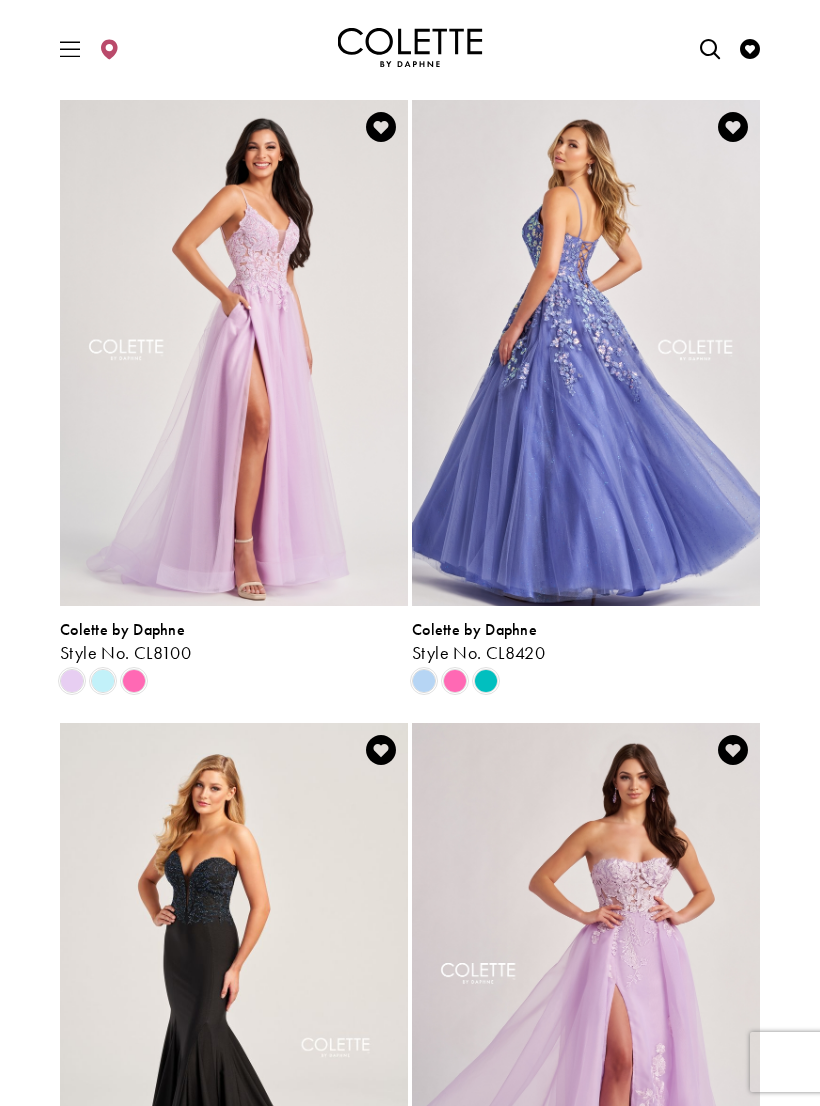 click at bounding box center (710, 49) 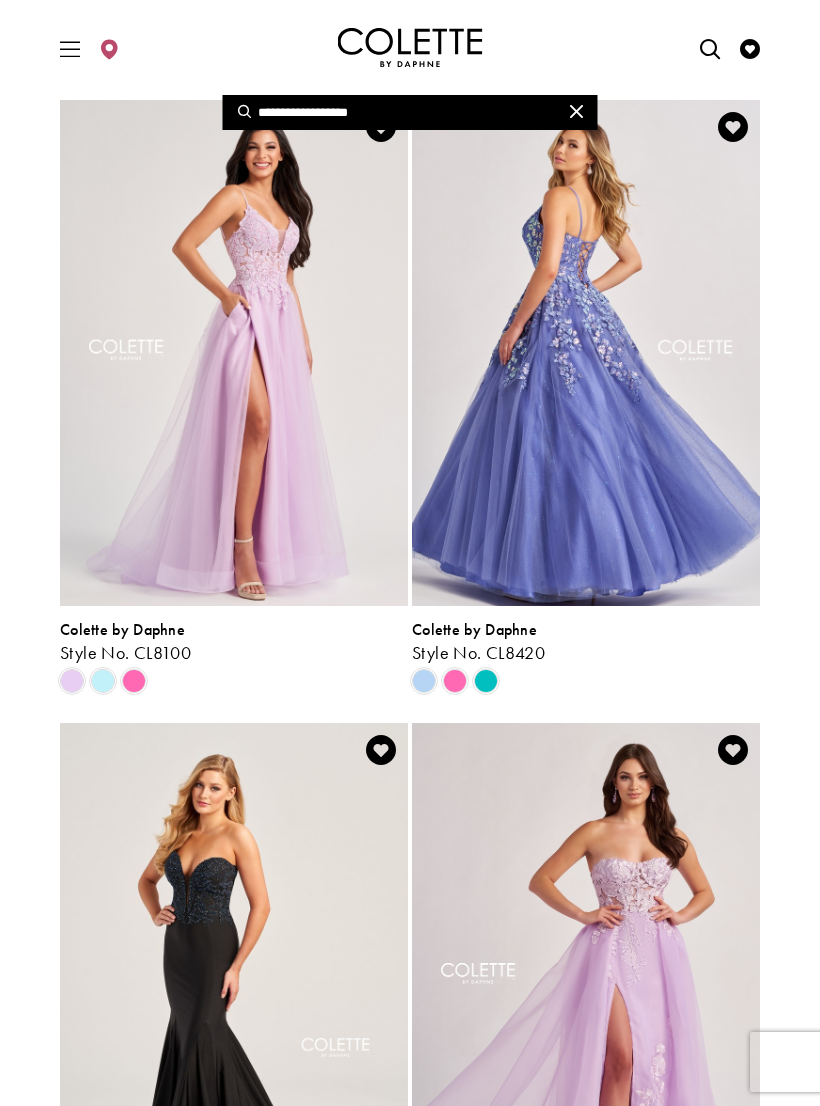 click on "**********" at bounding box center (410, 112) 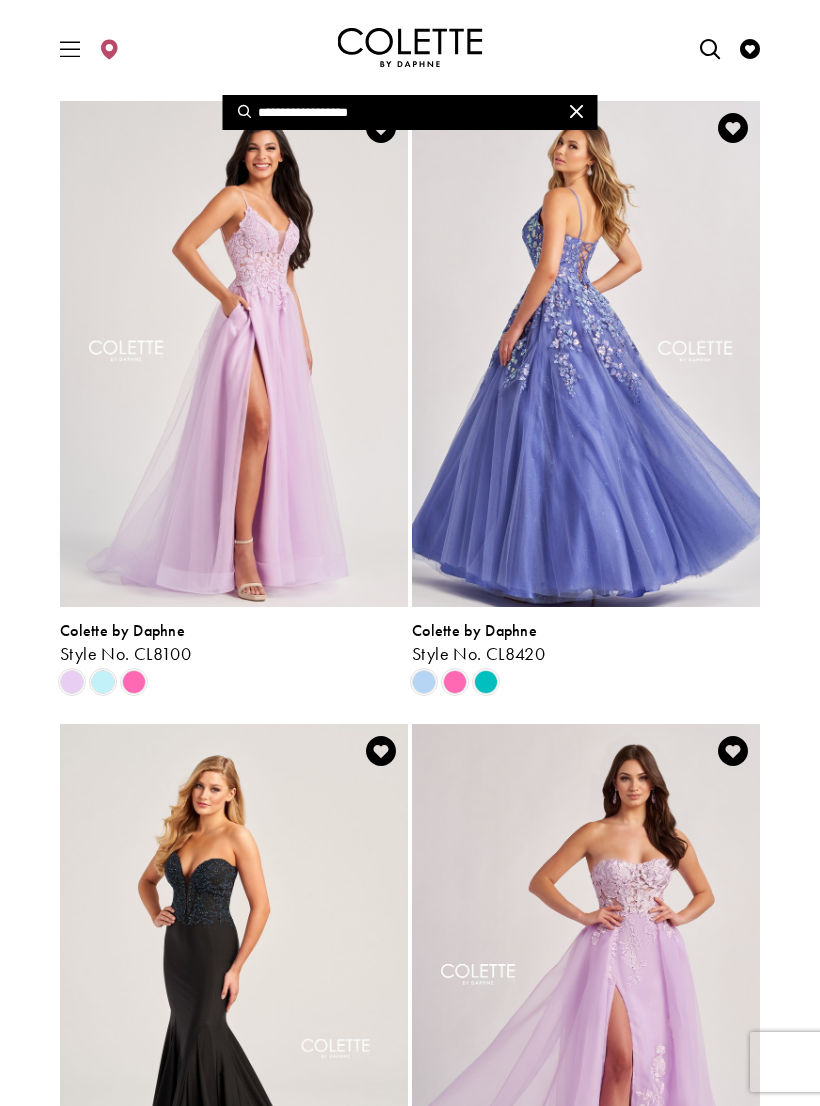 click at bounding box center (575, 112) 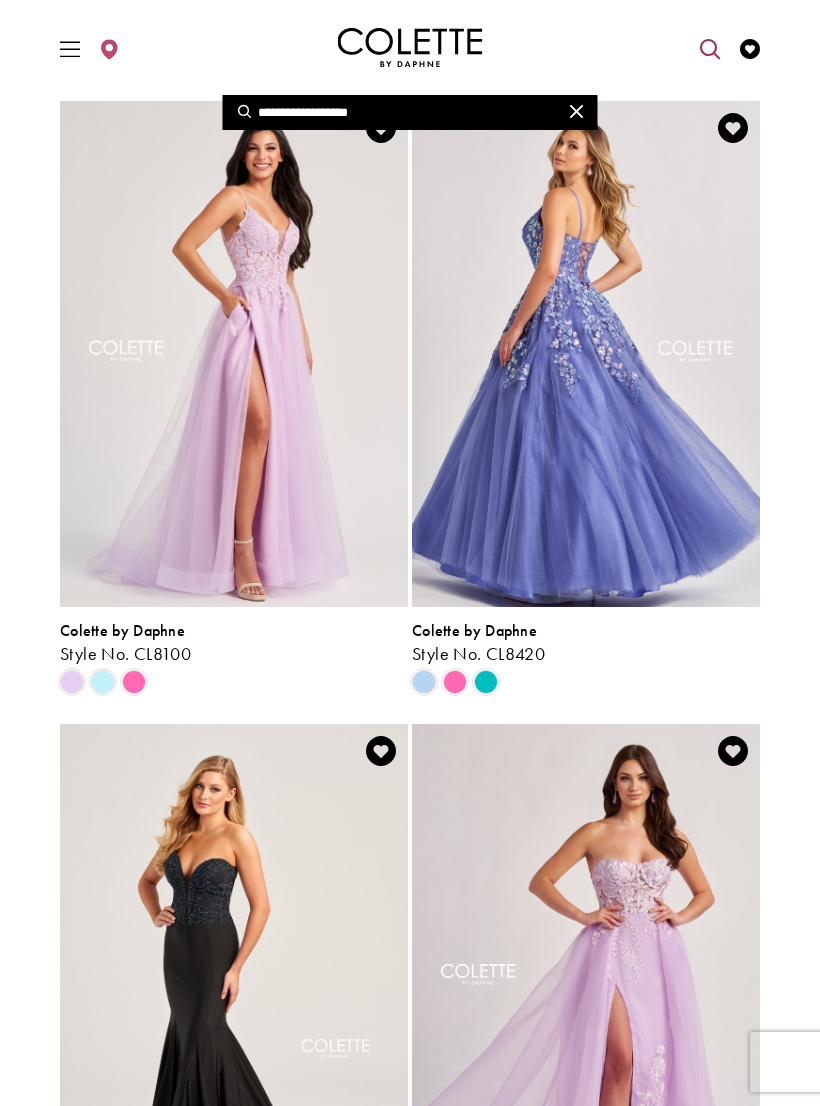 scroll, scrollTop: 729, scrollLeft: 0, axis: vertical 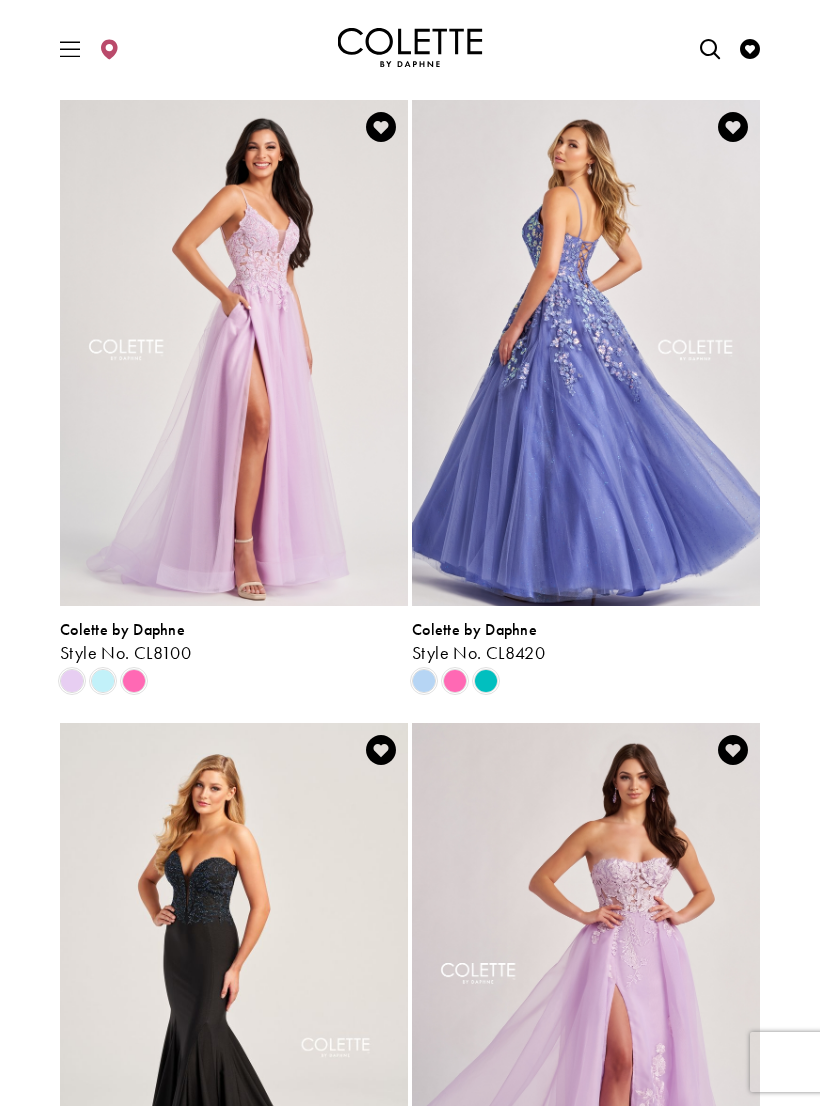 click at bounding box center (710, 49) 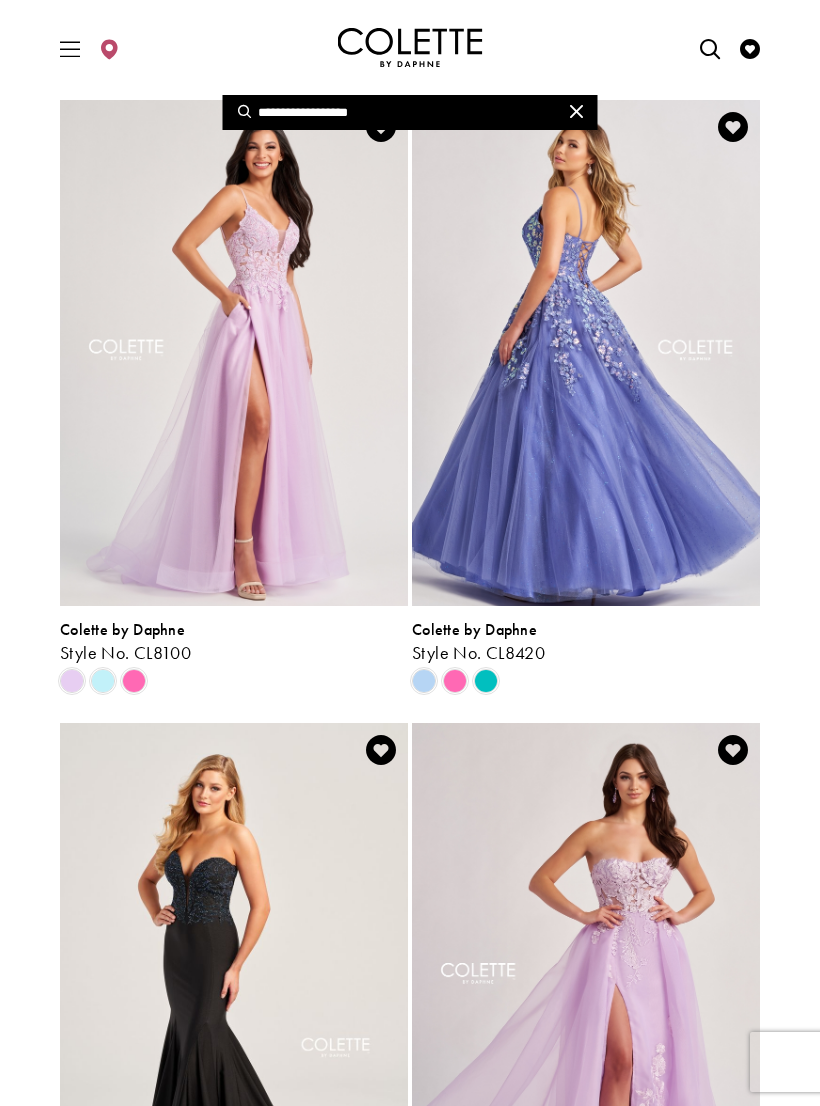 click at bounding box center [576, 111] 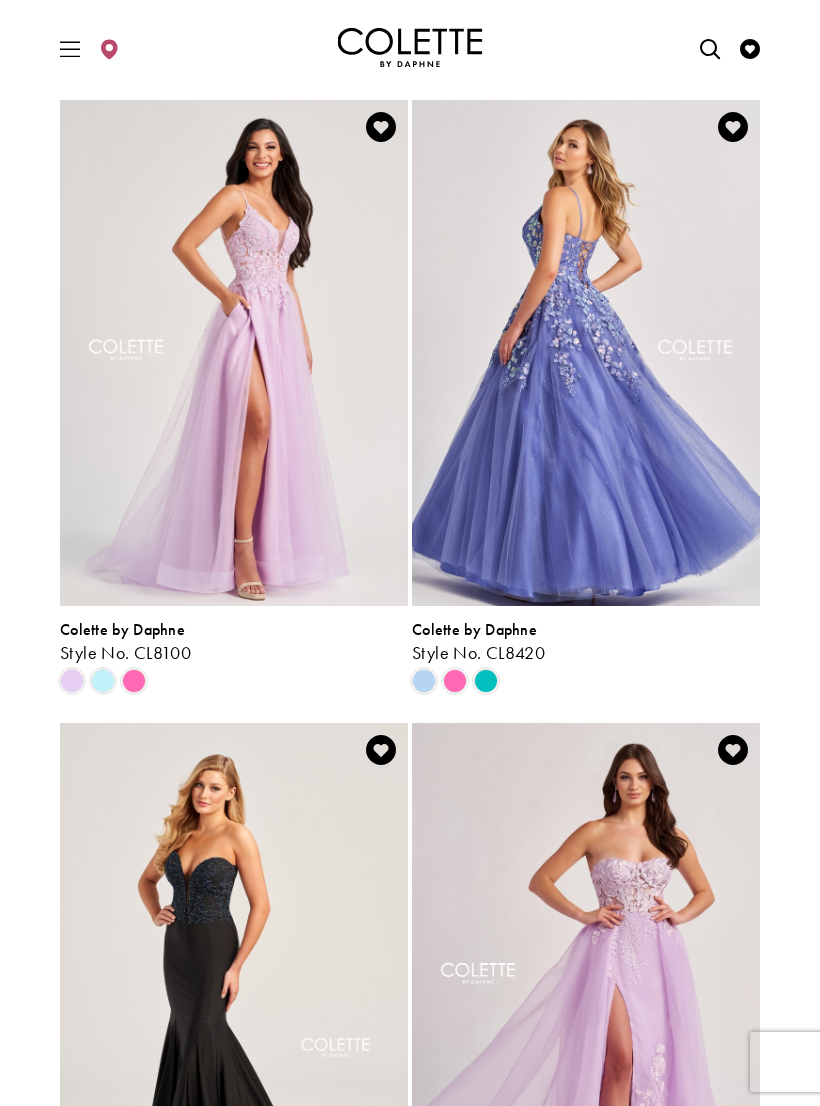 click at bounding box center (710, 49) 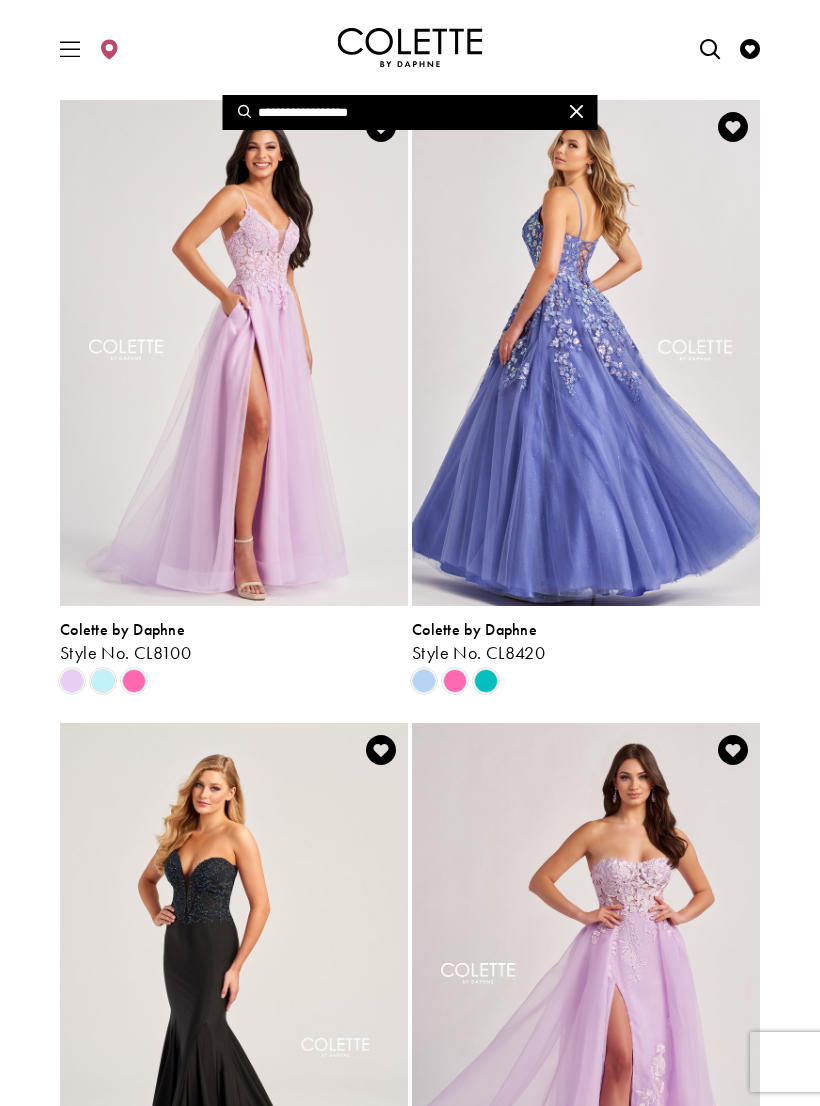 click on "**********" at bounding box center (410, 112) 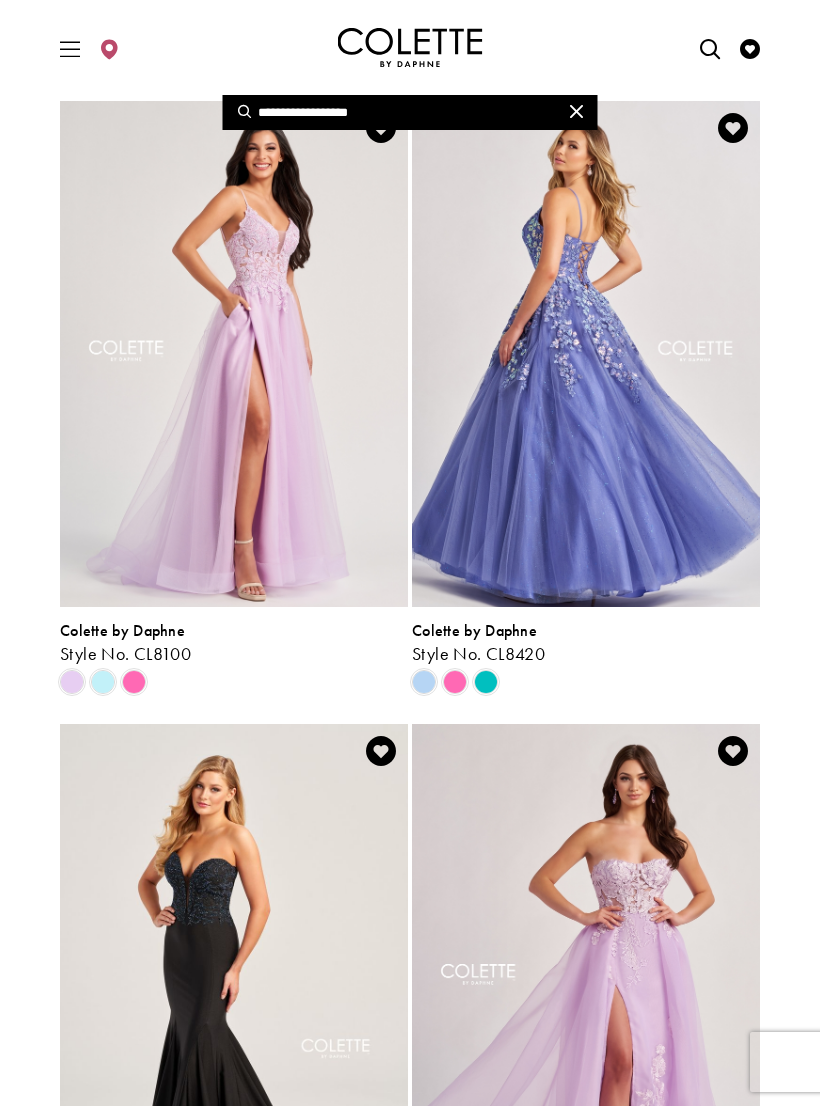 type on "**********" 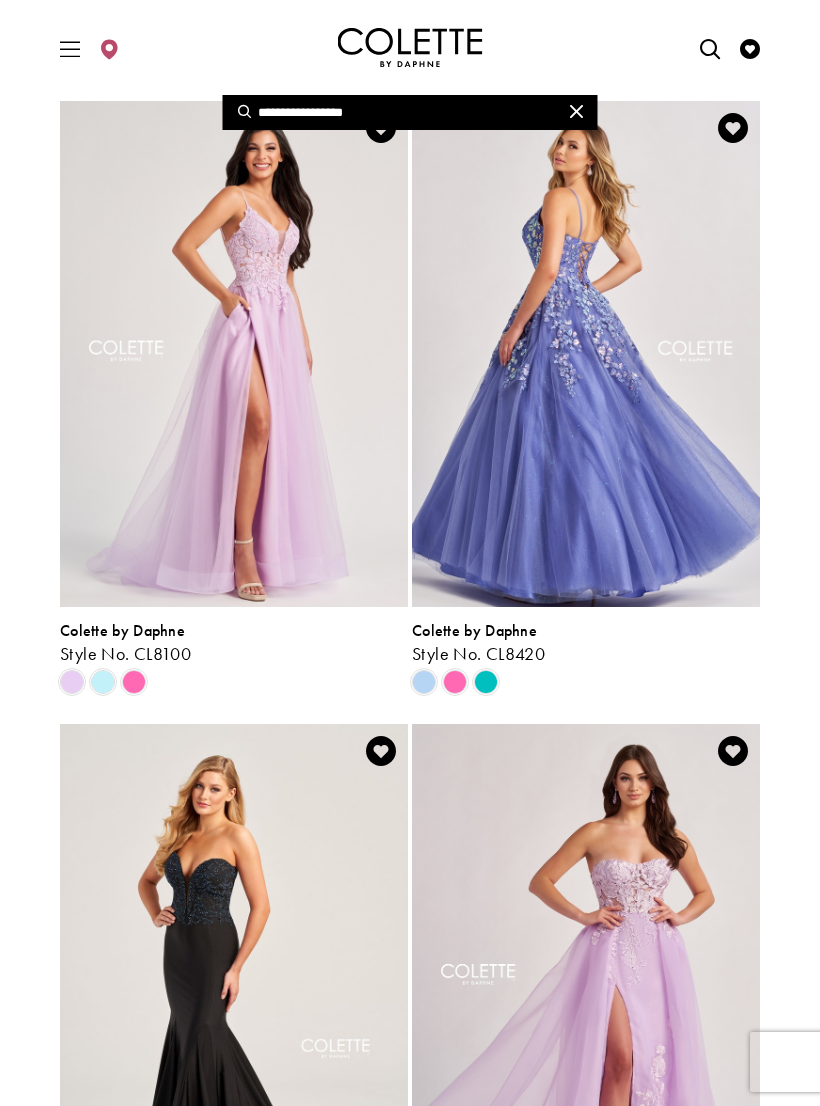 type on "**********" 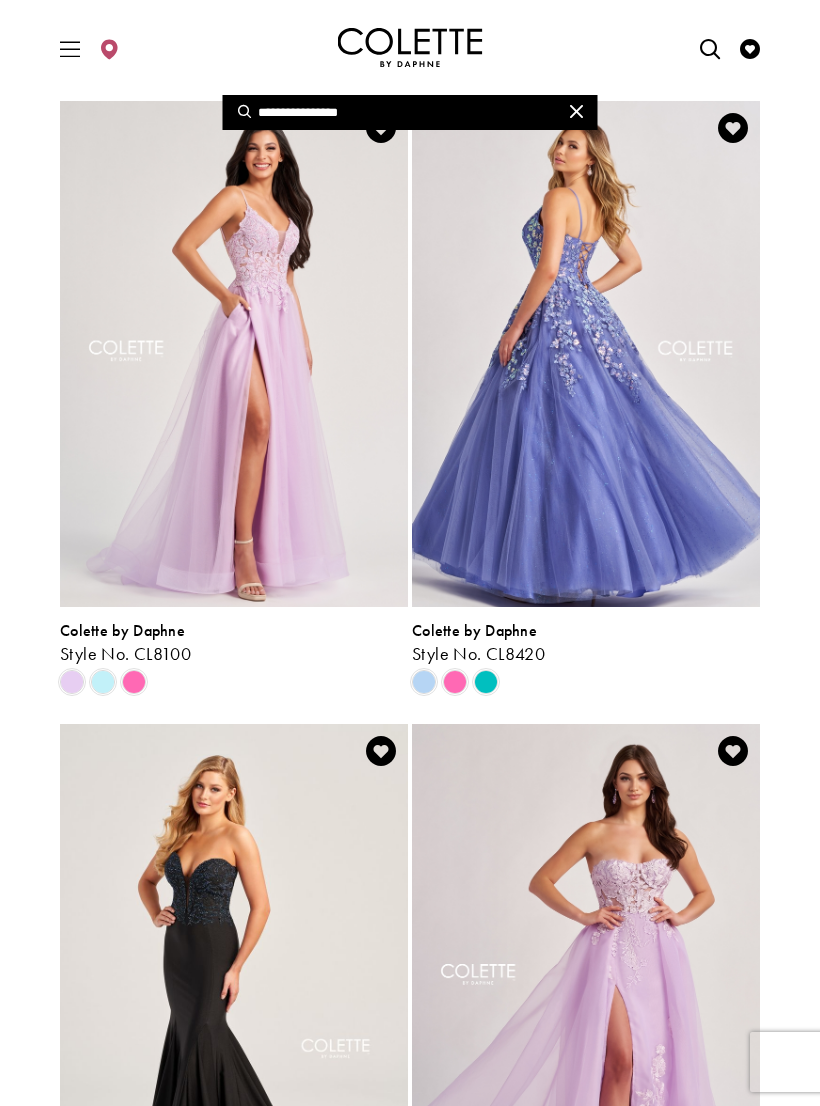 type on "**********" 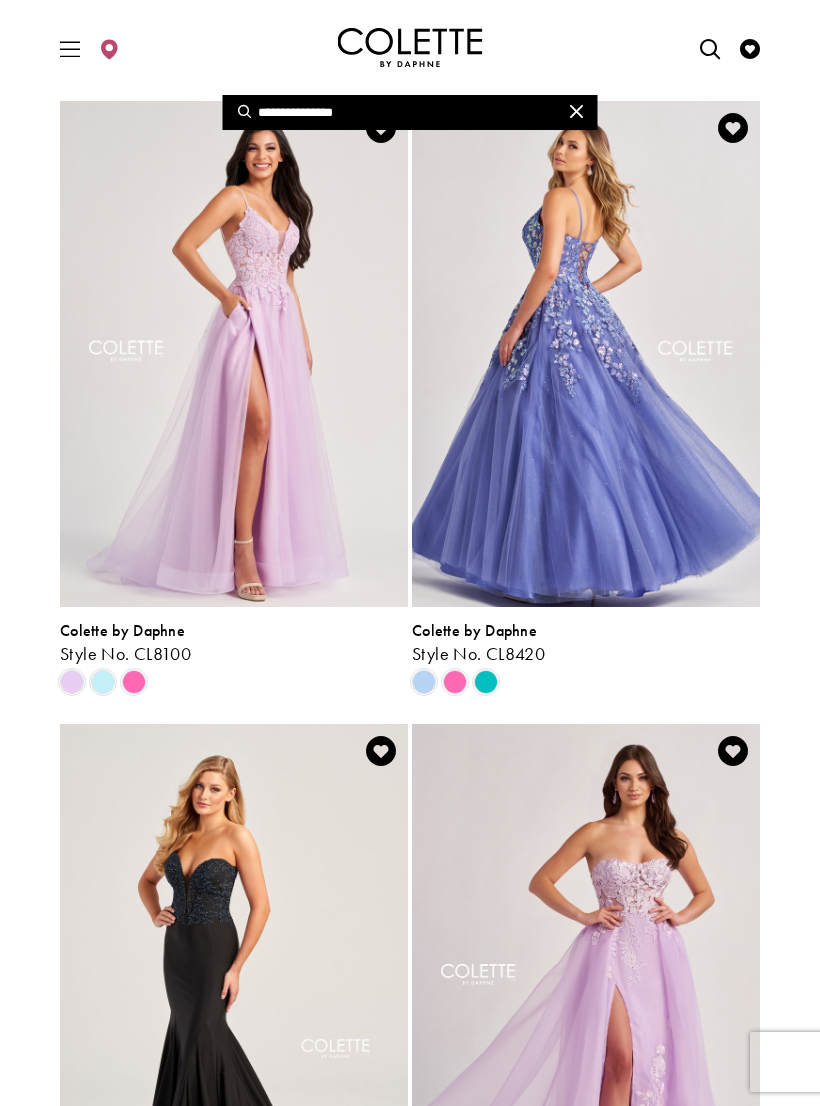 type on "**********" 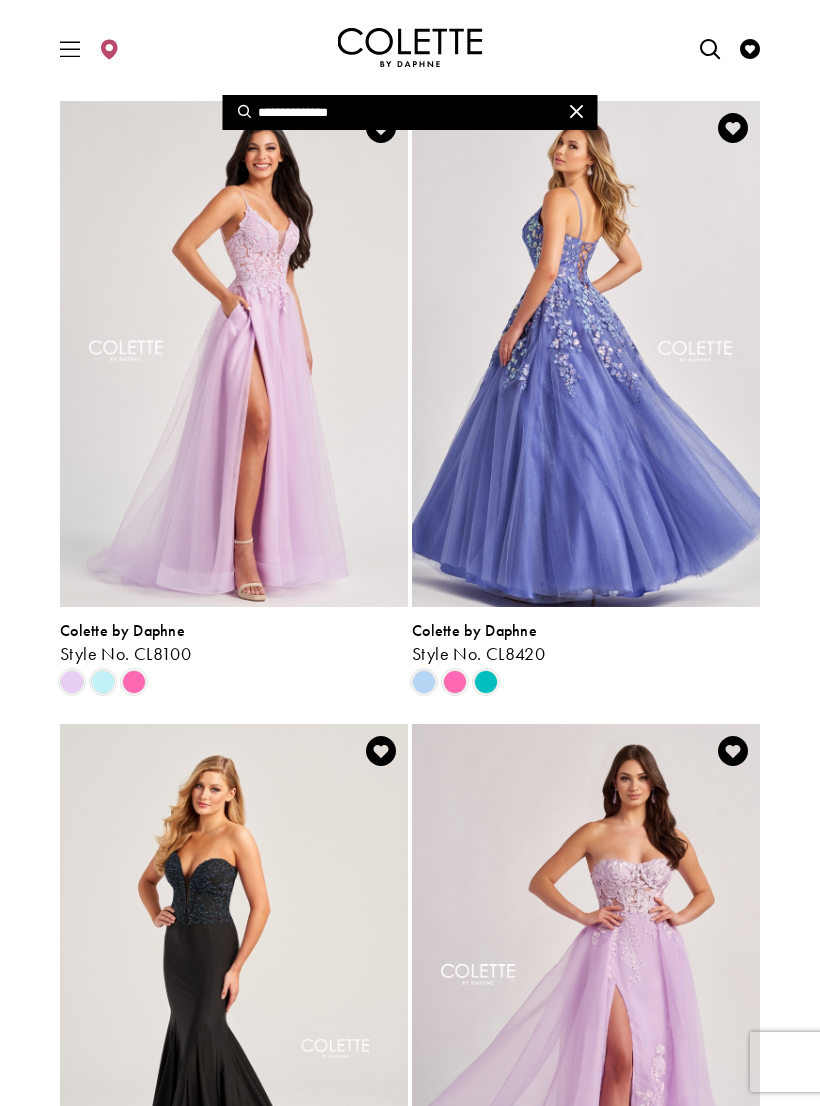 type on "**********" 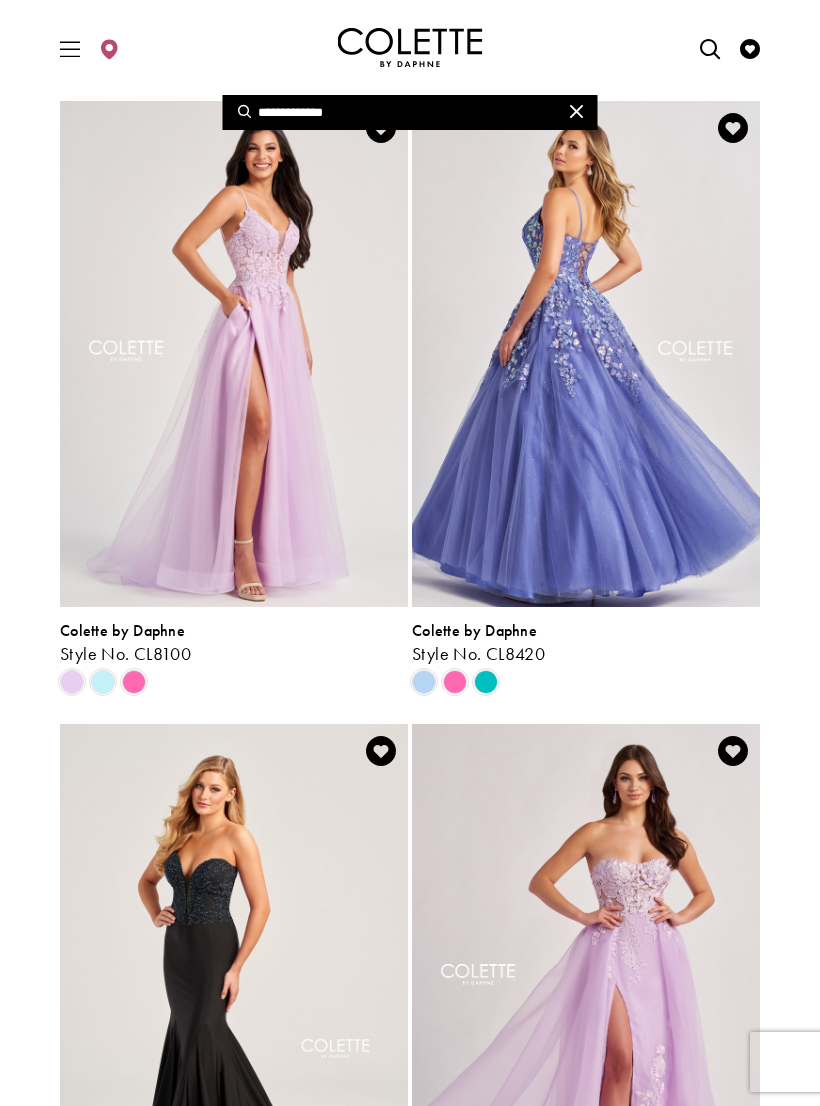 type on "**********" 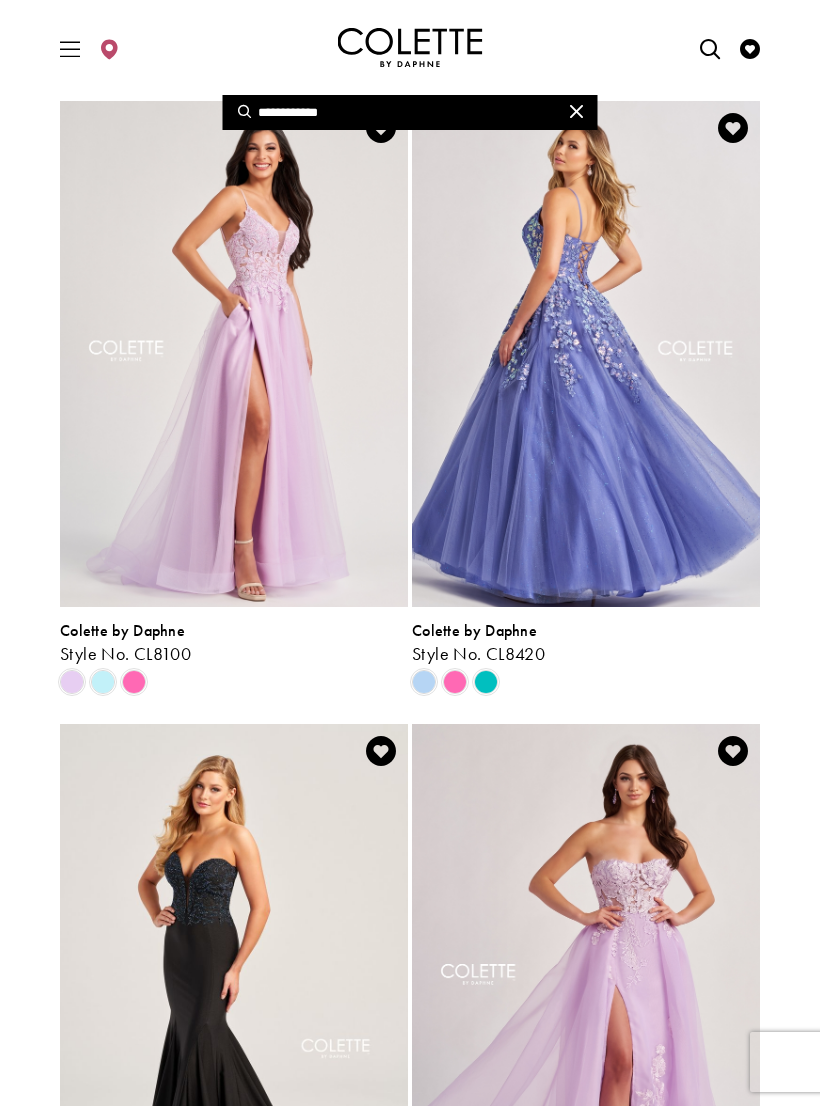 type on "**********" 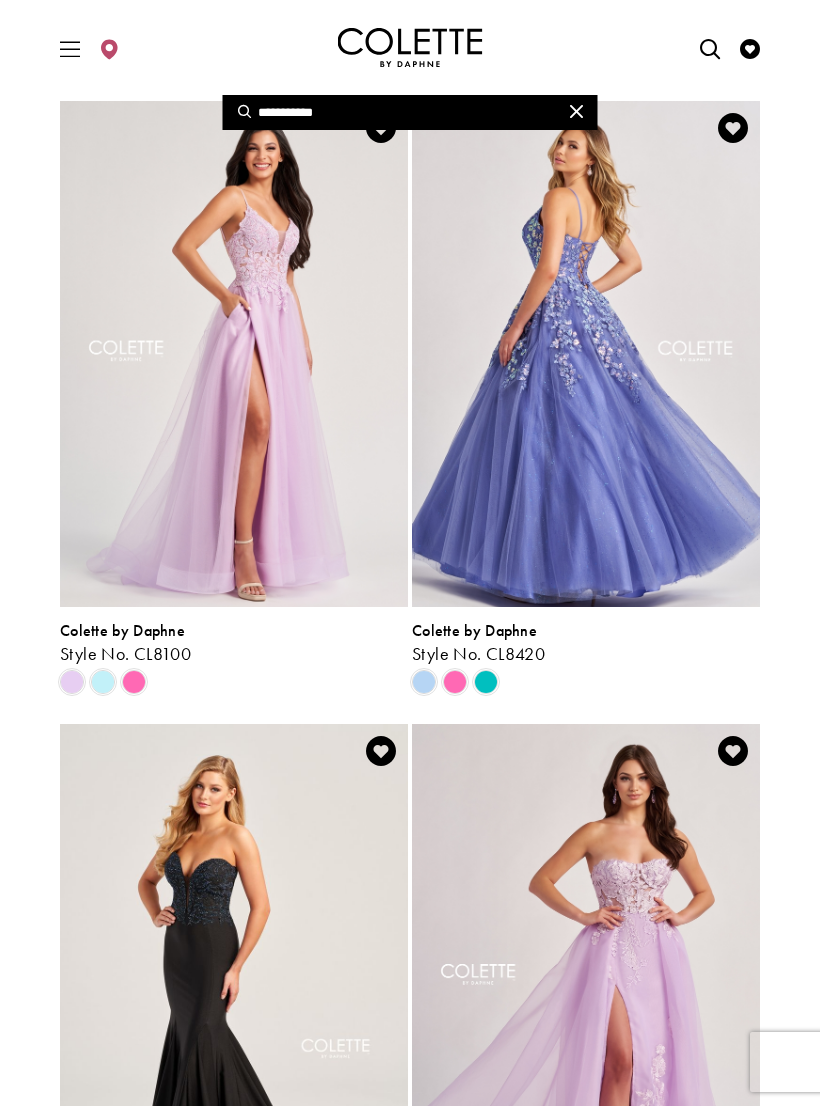 type on "**********" 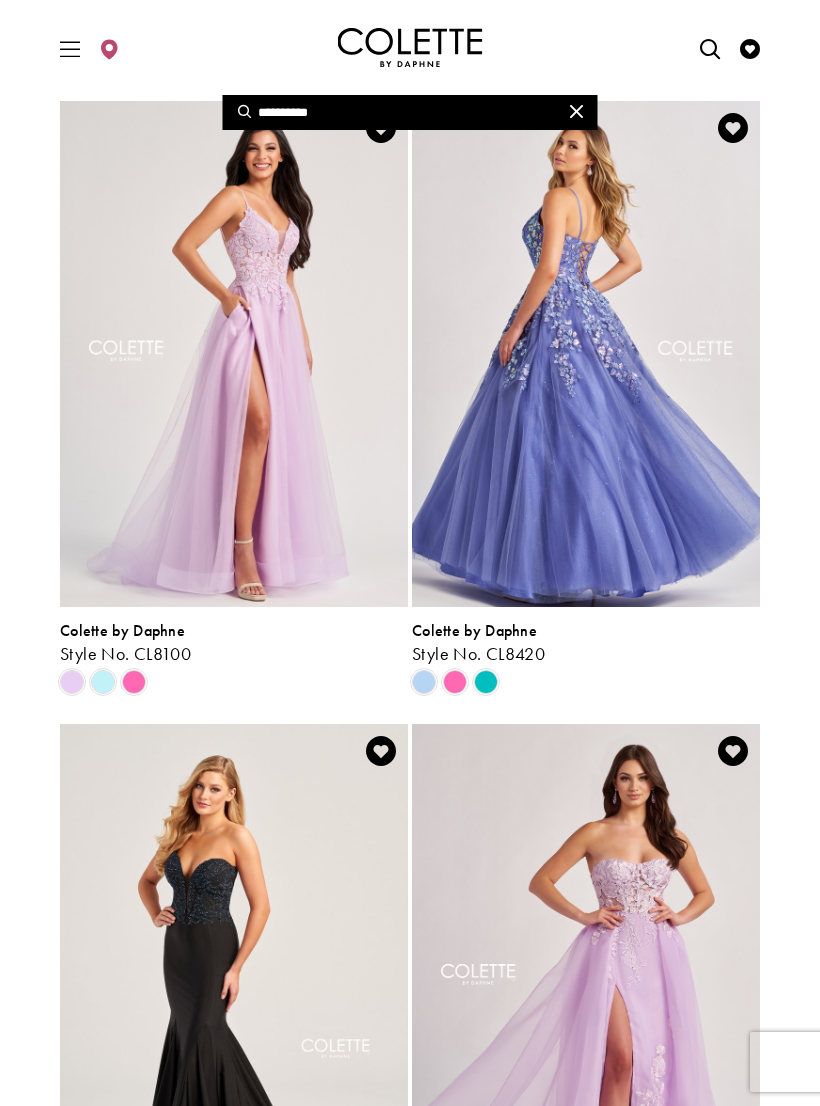 type on "**********" 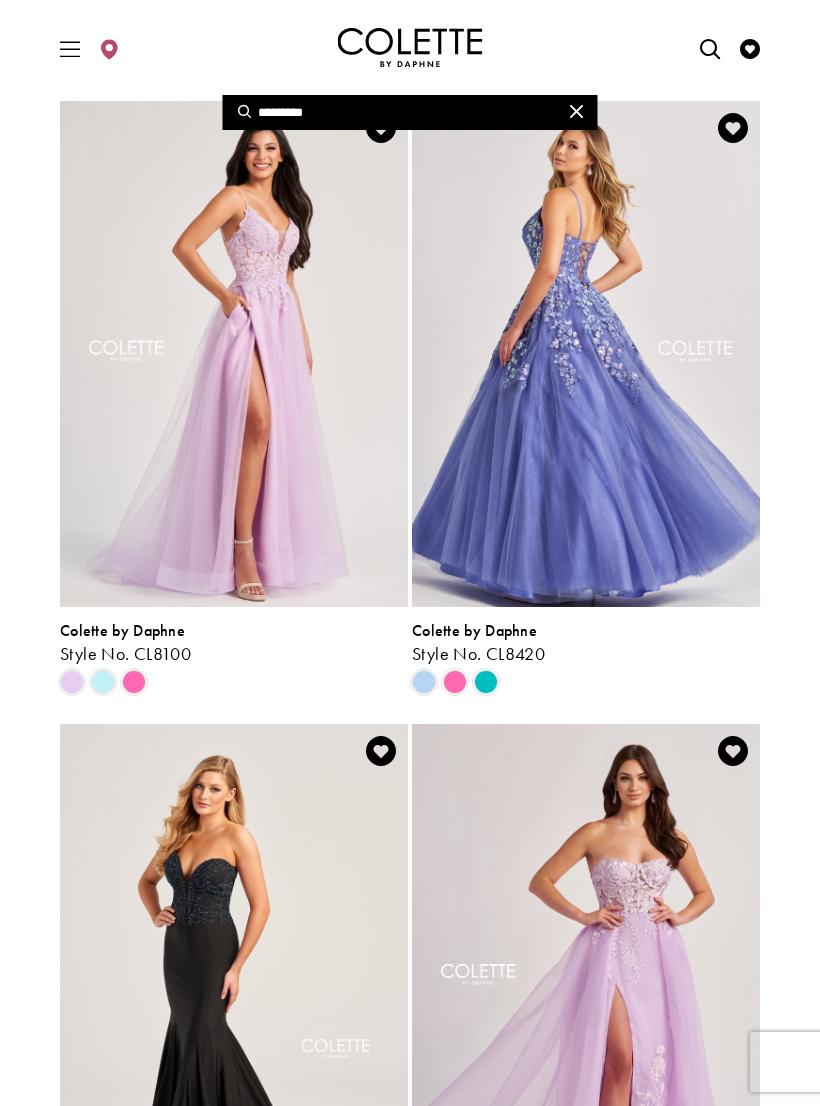 type on "*********" 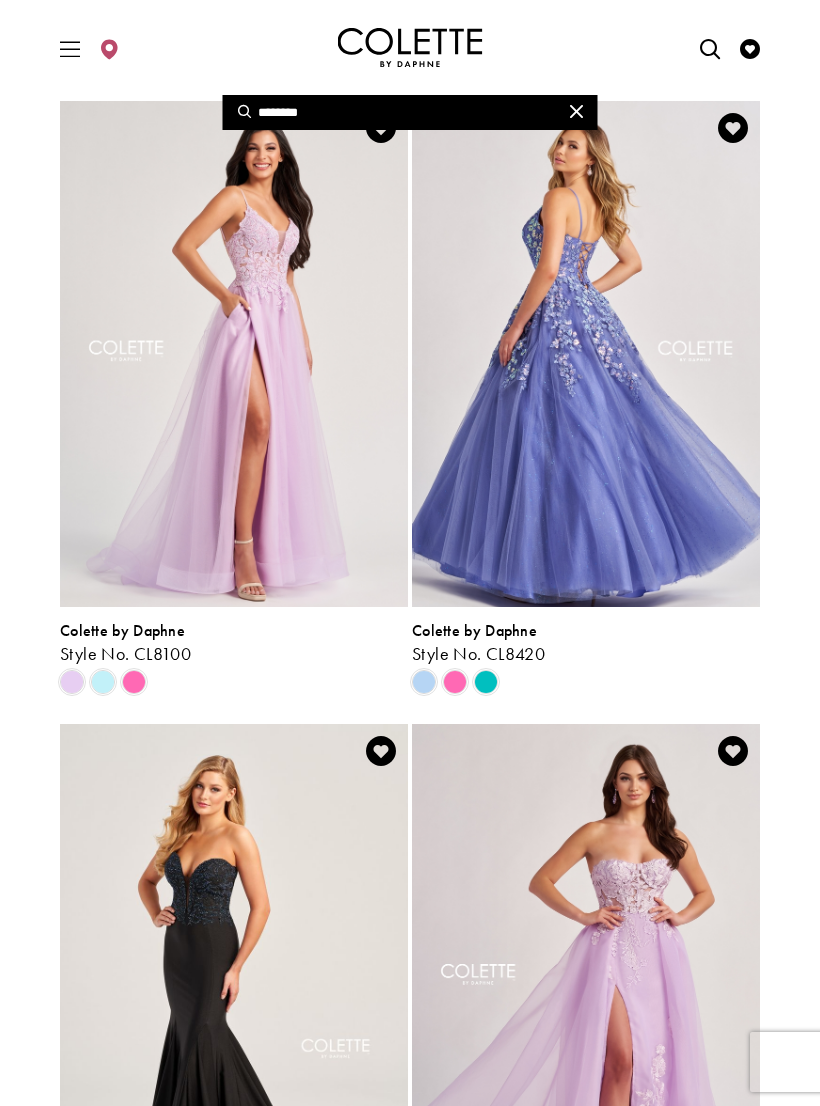 type on "********" 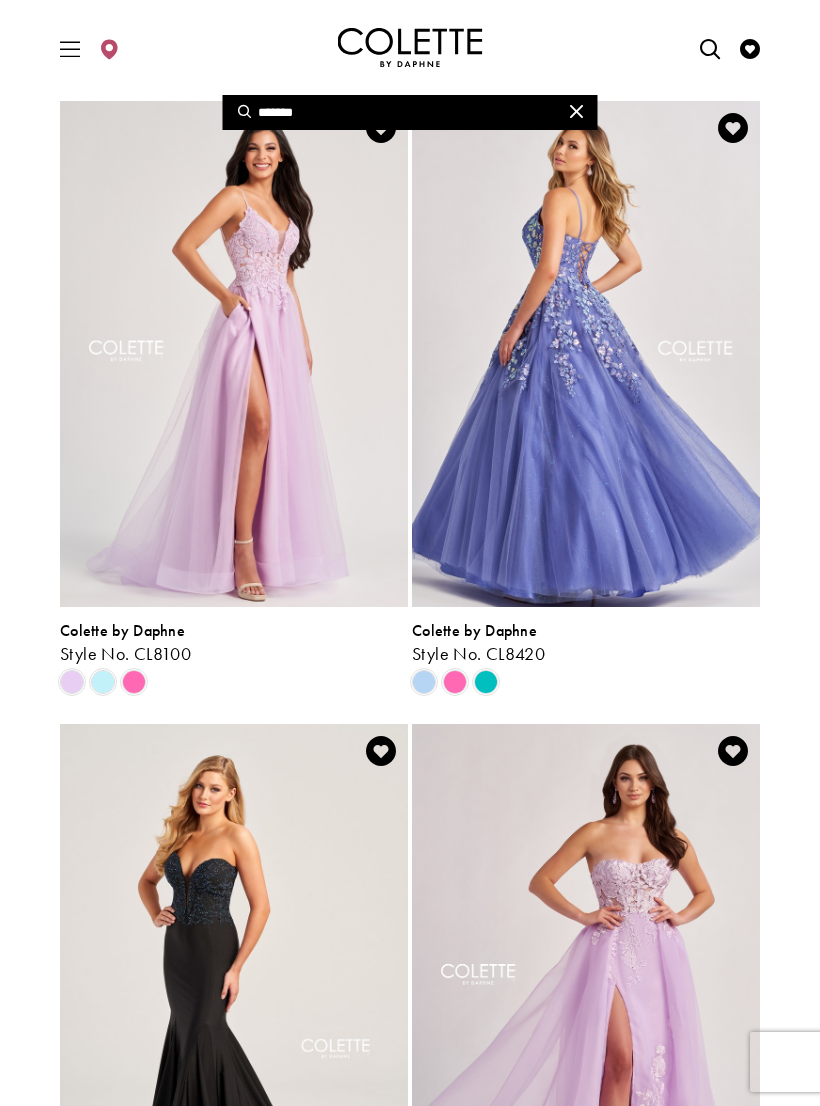 type on "*******" 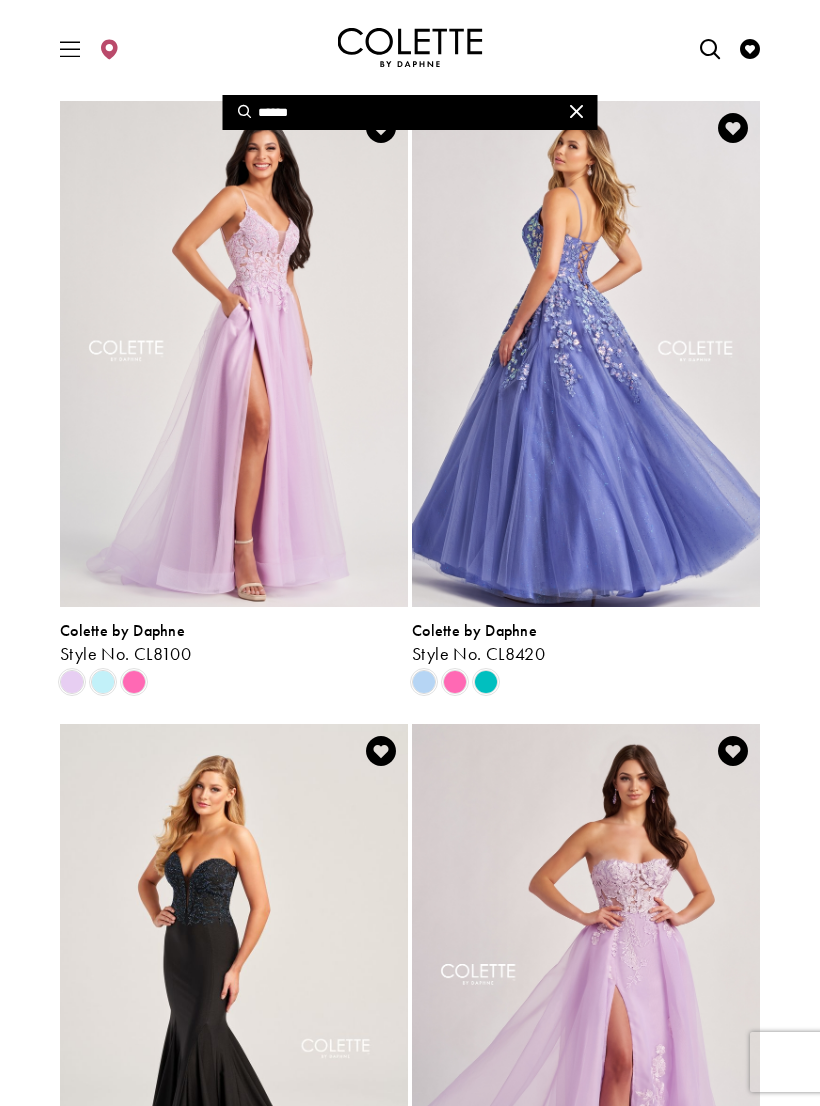 type on "*****" 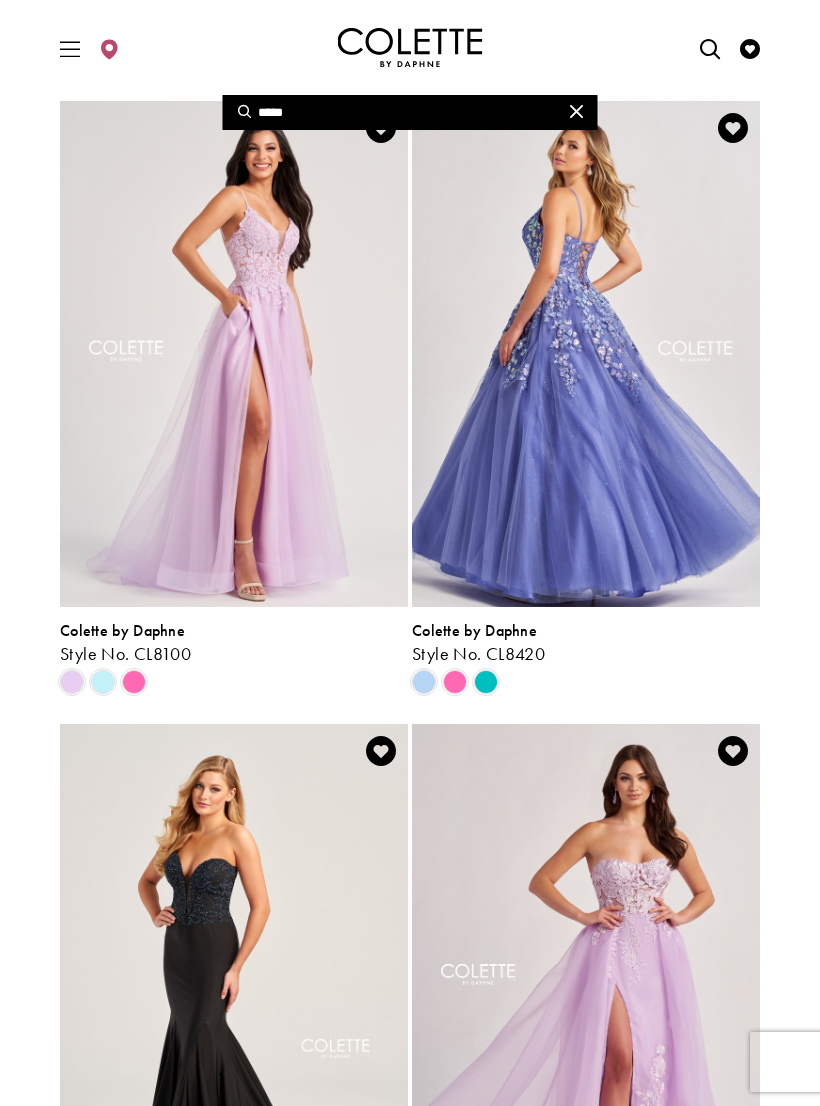 type on "*****" 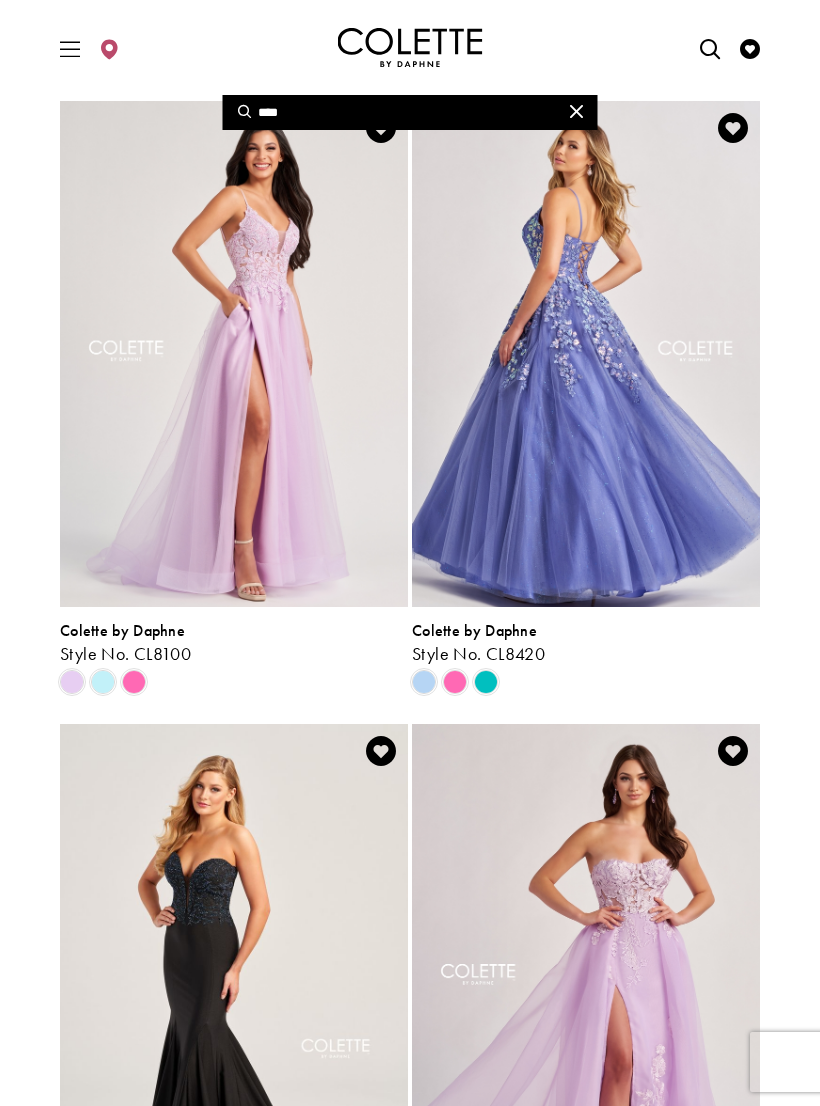 type on "****" 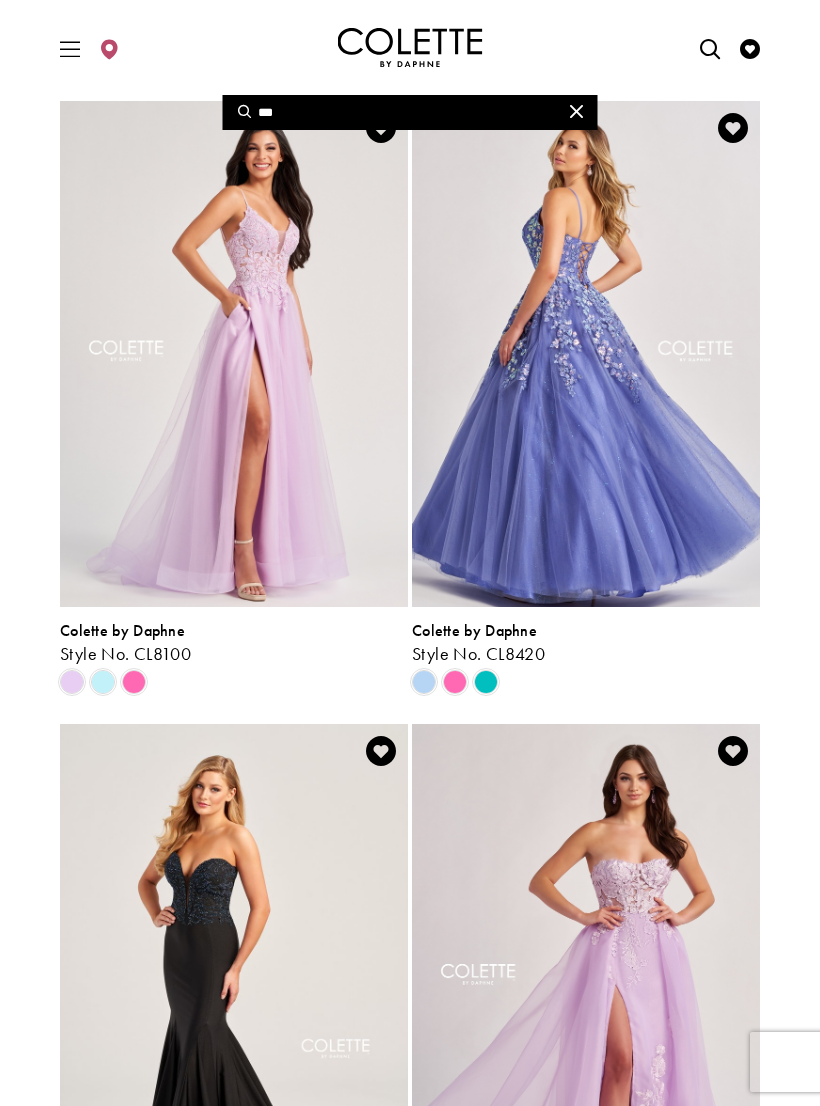 type on "***" 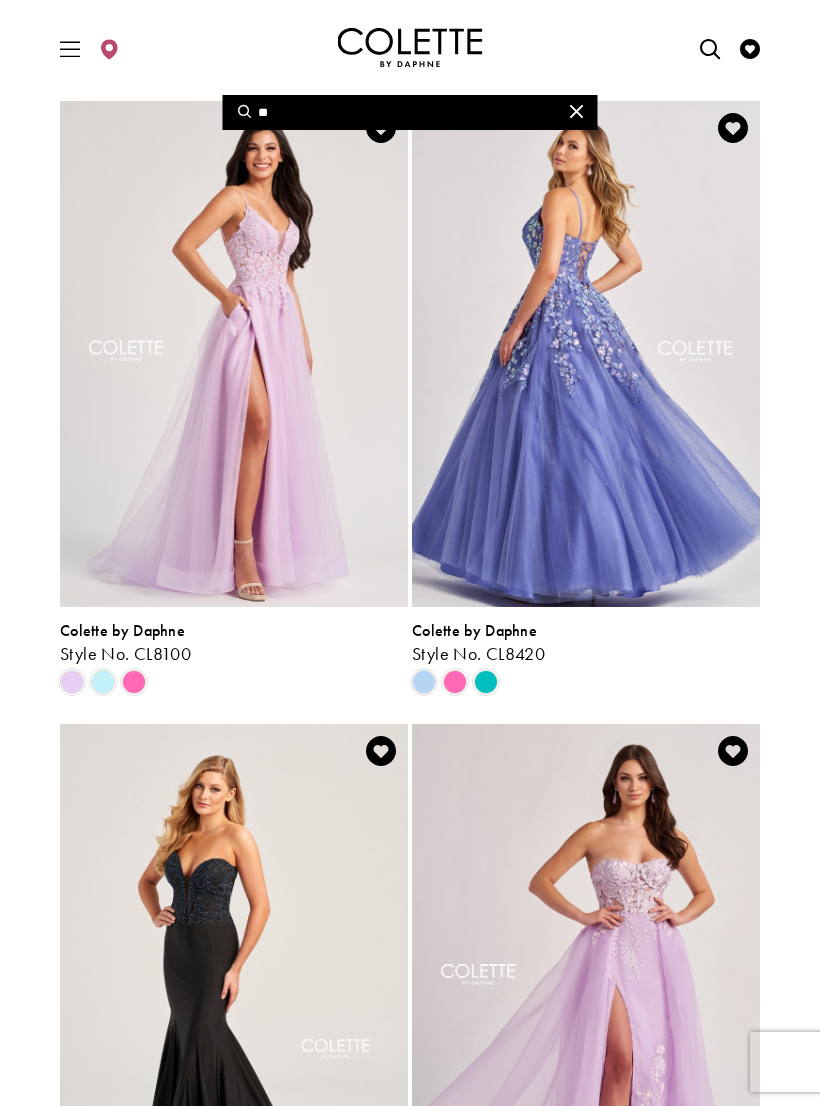 type on "**" 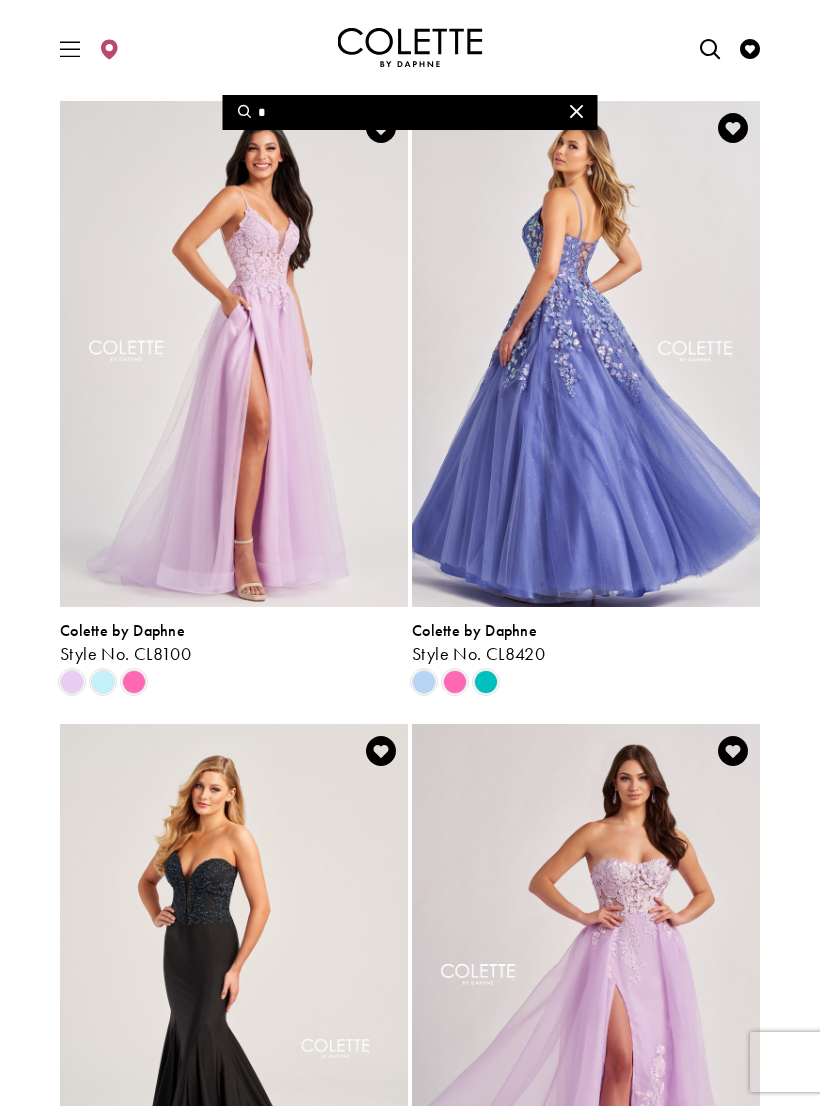 type on "*" 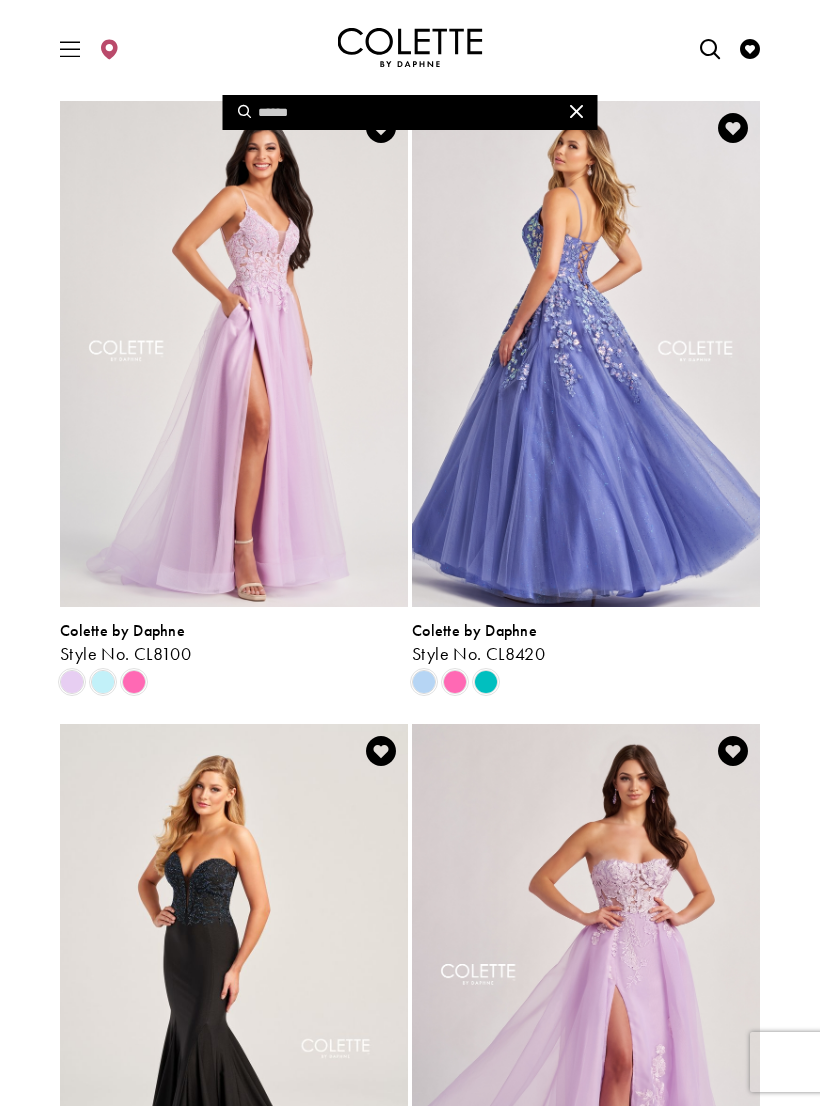 type 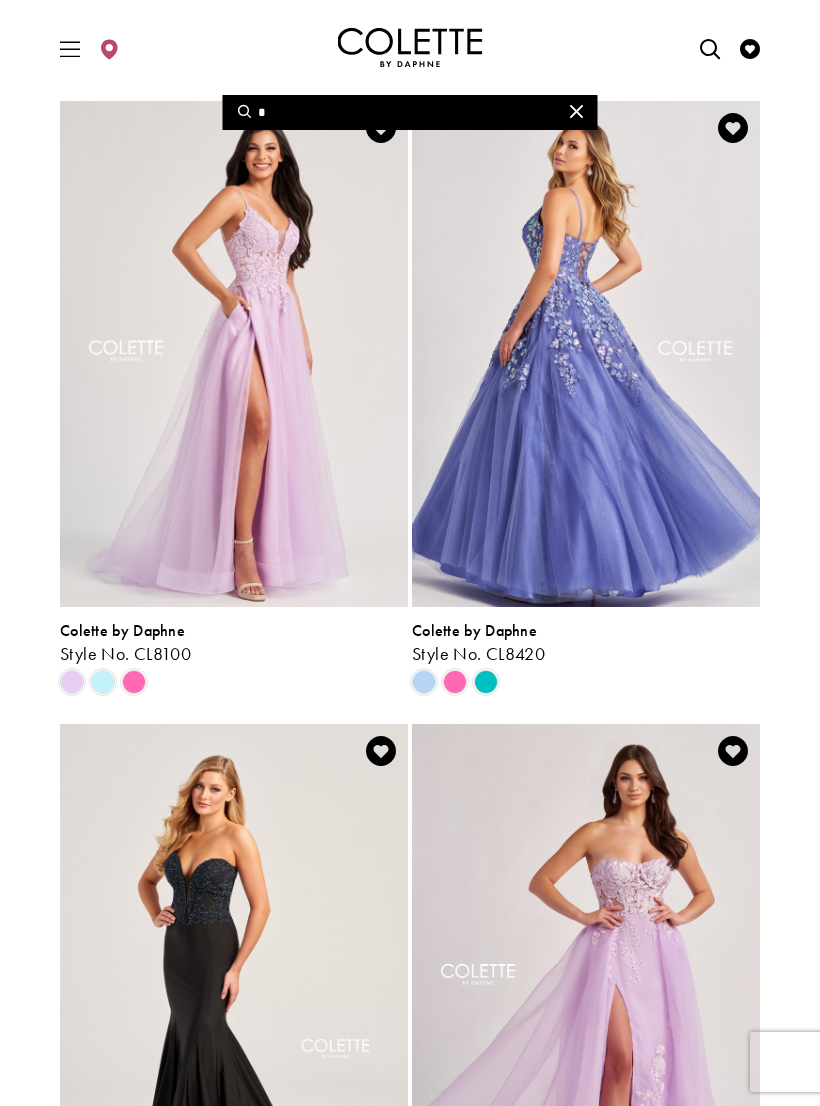type on "*" 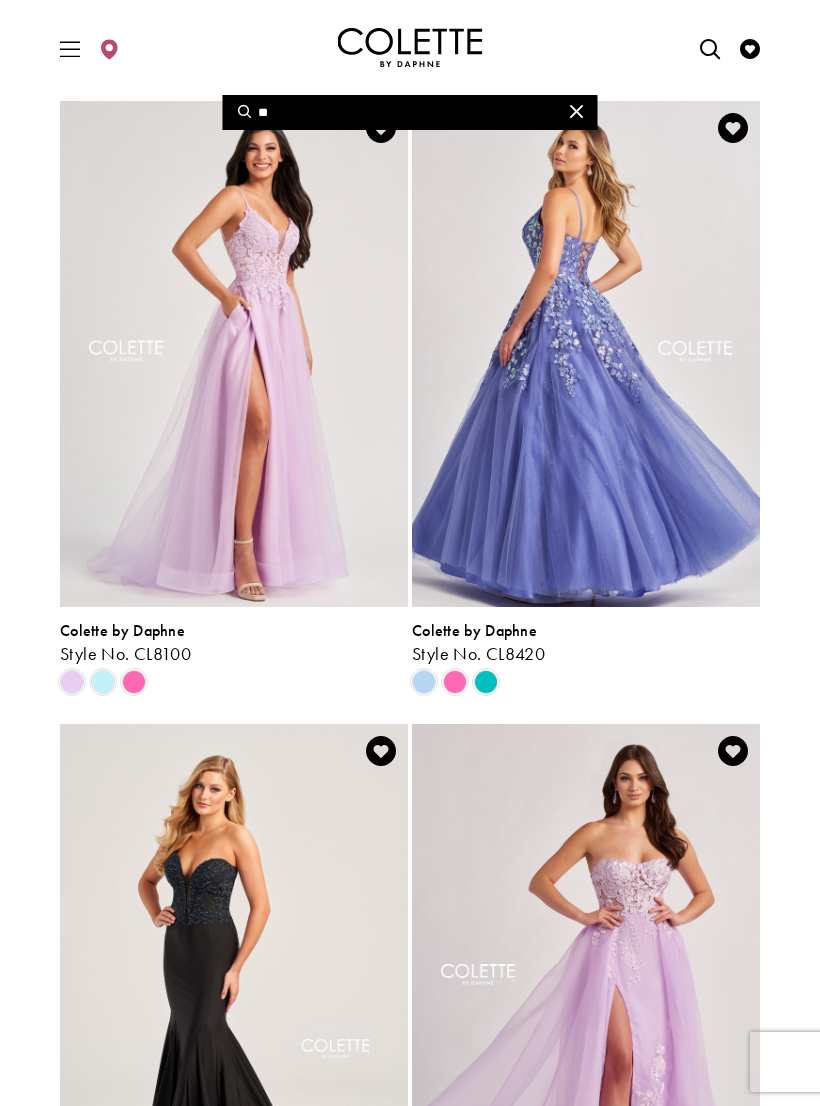 type on "**" 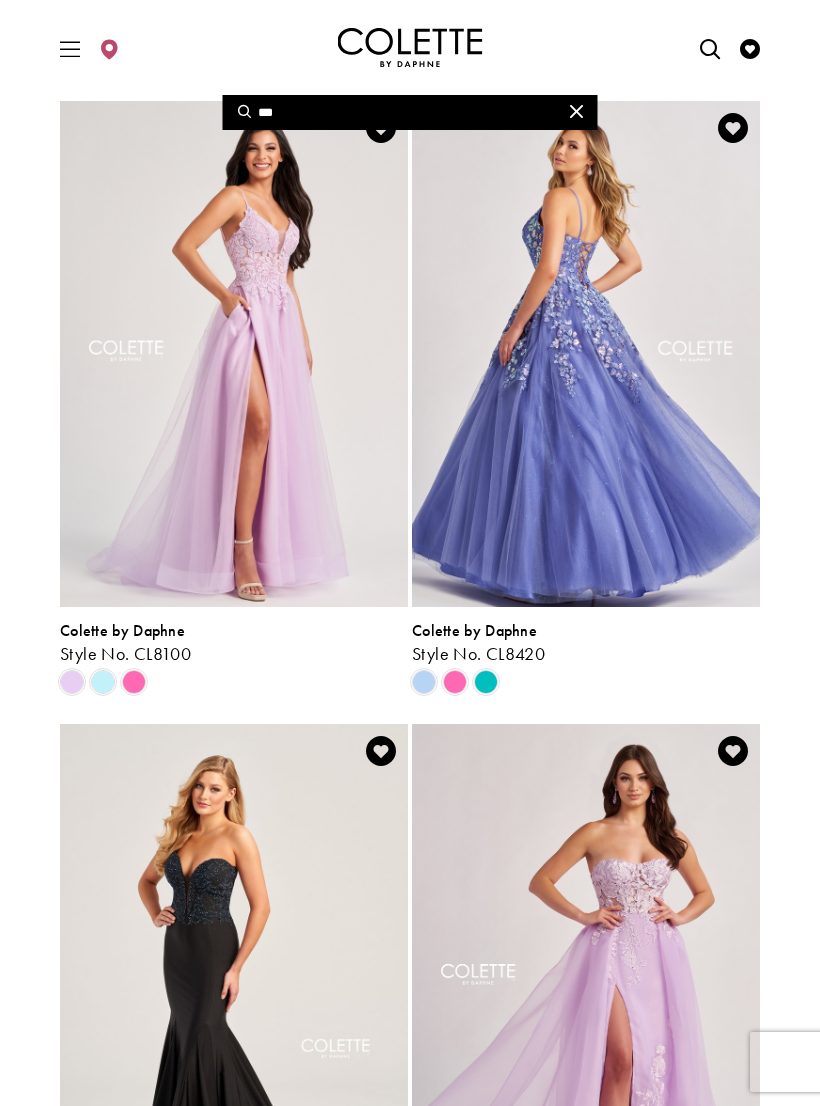 type on "***" 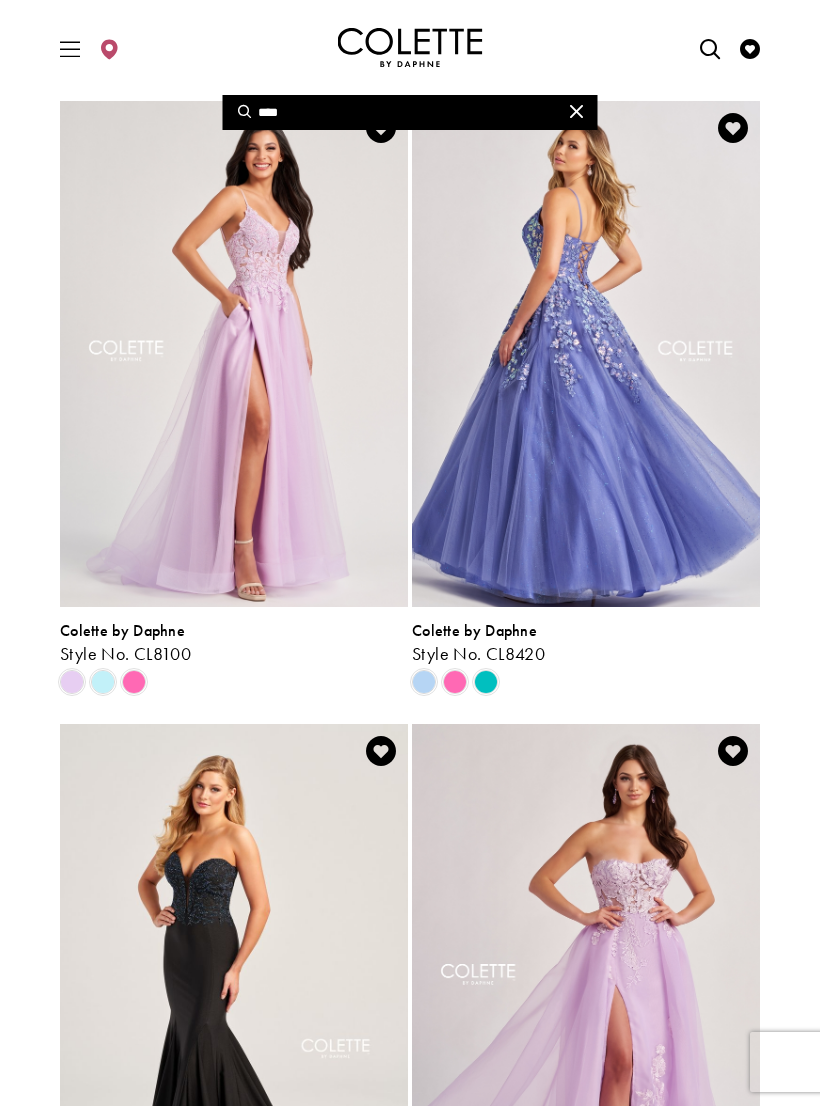type on "*****" 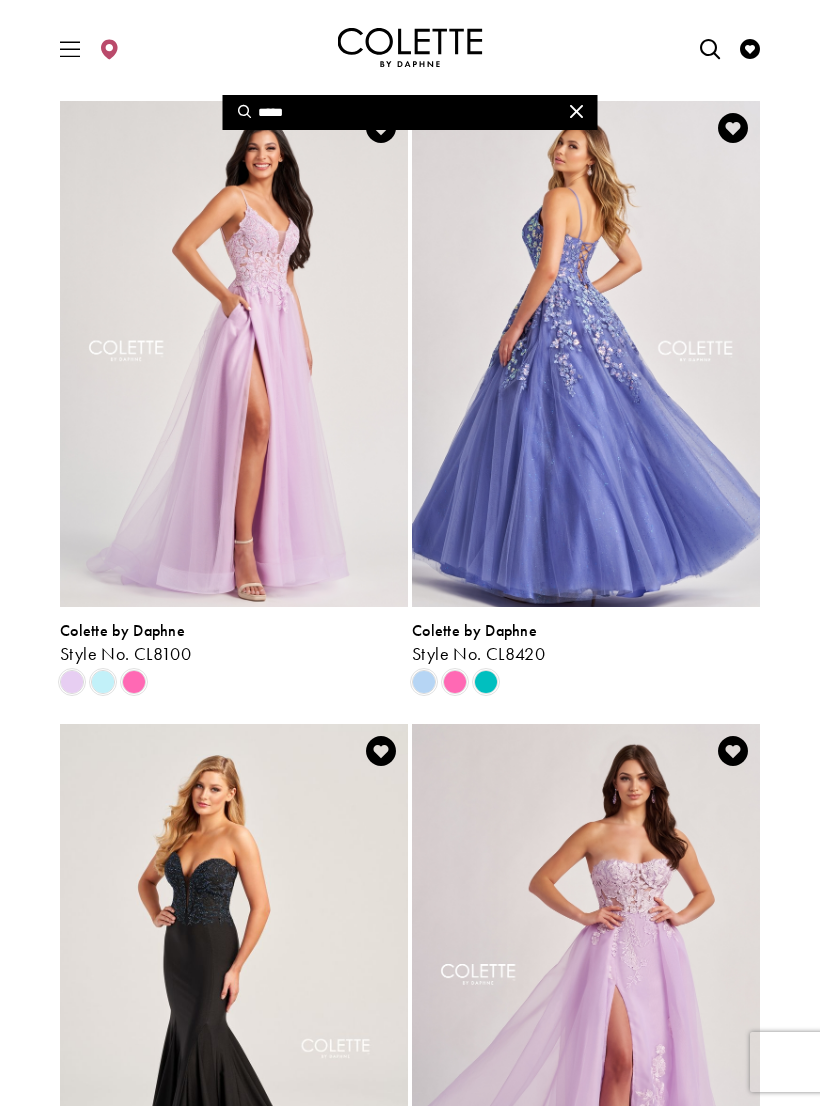 type on "*****" 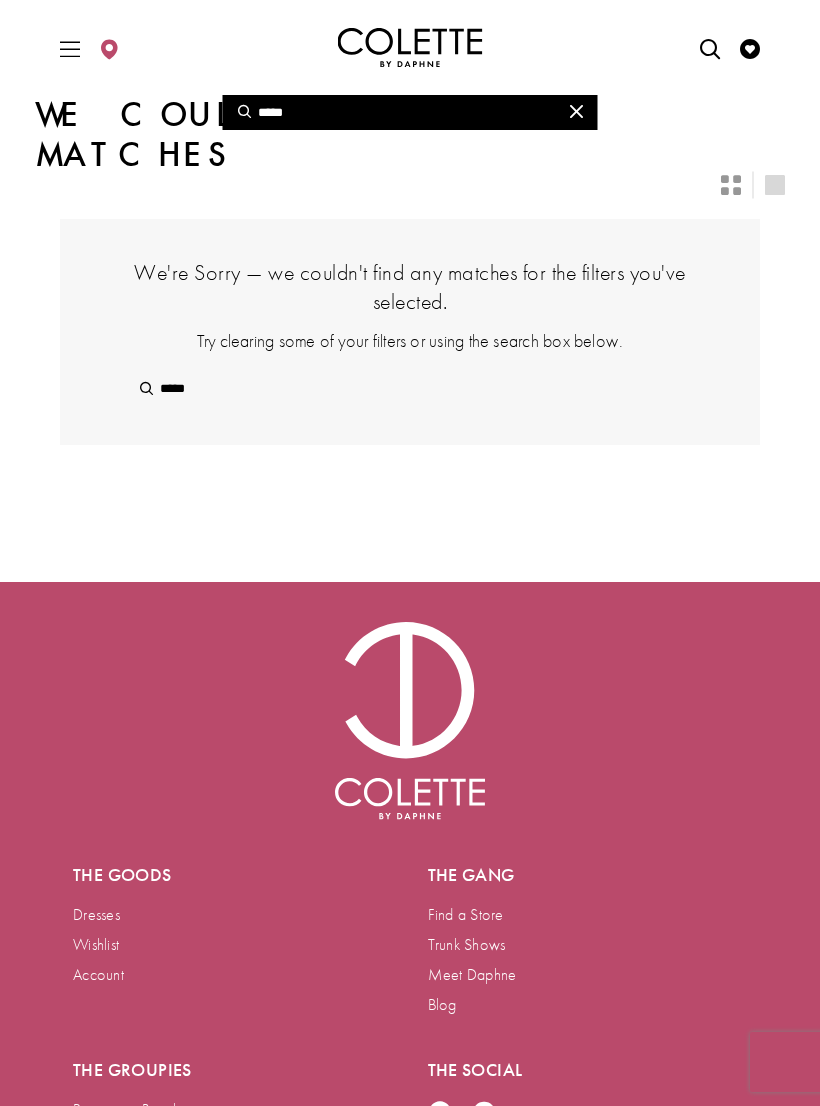 scroll, scrollTop: 0, scrollLeft: 0, axis: both 